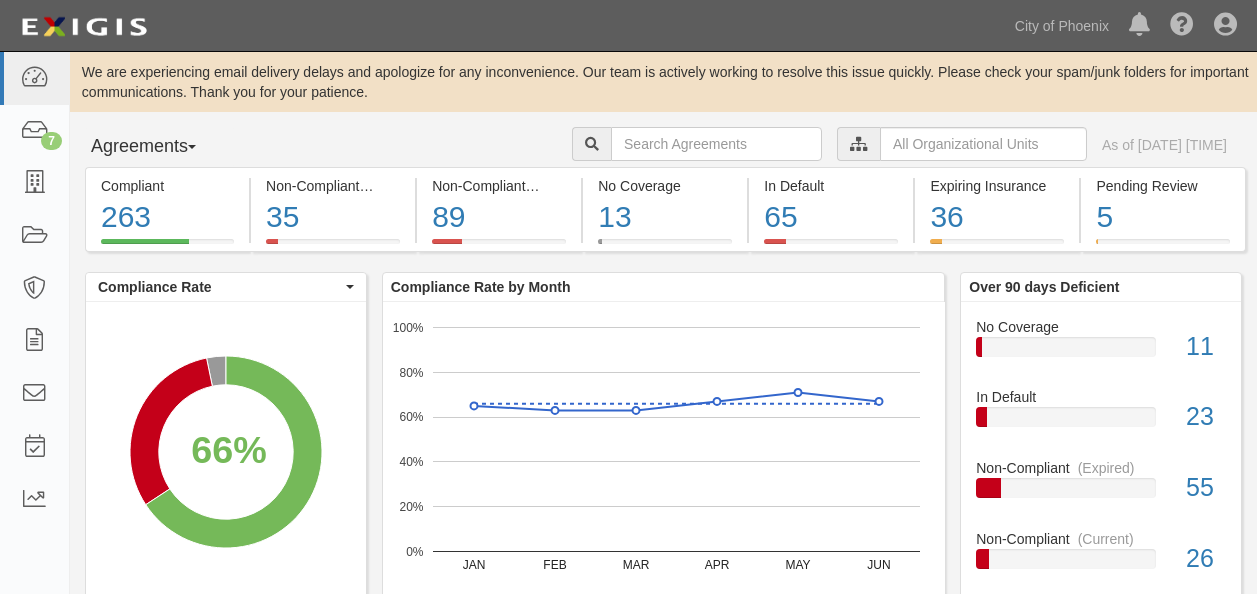 scroll, scrollTop: 0, scrollLeft: 0, axis: both 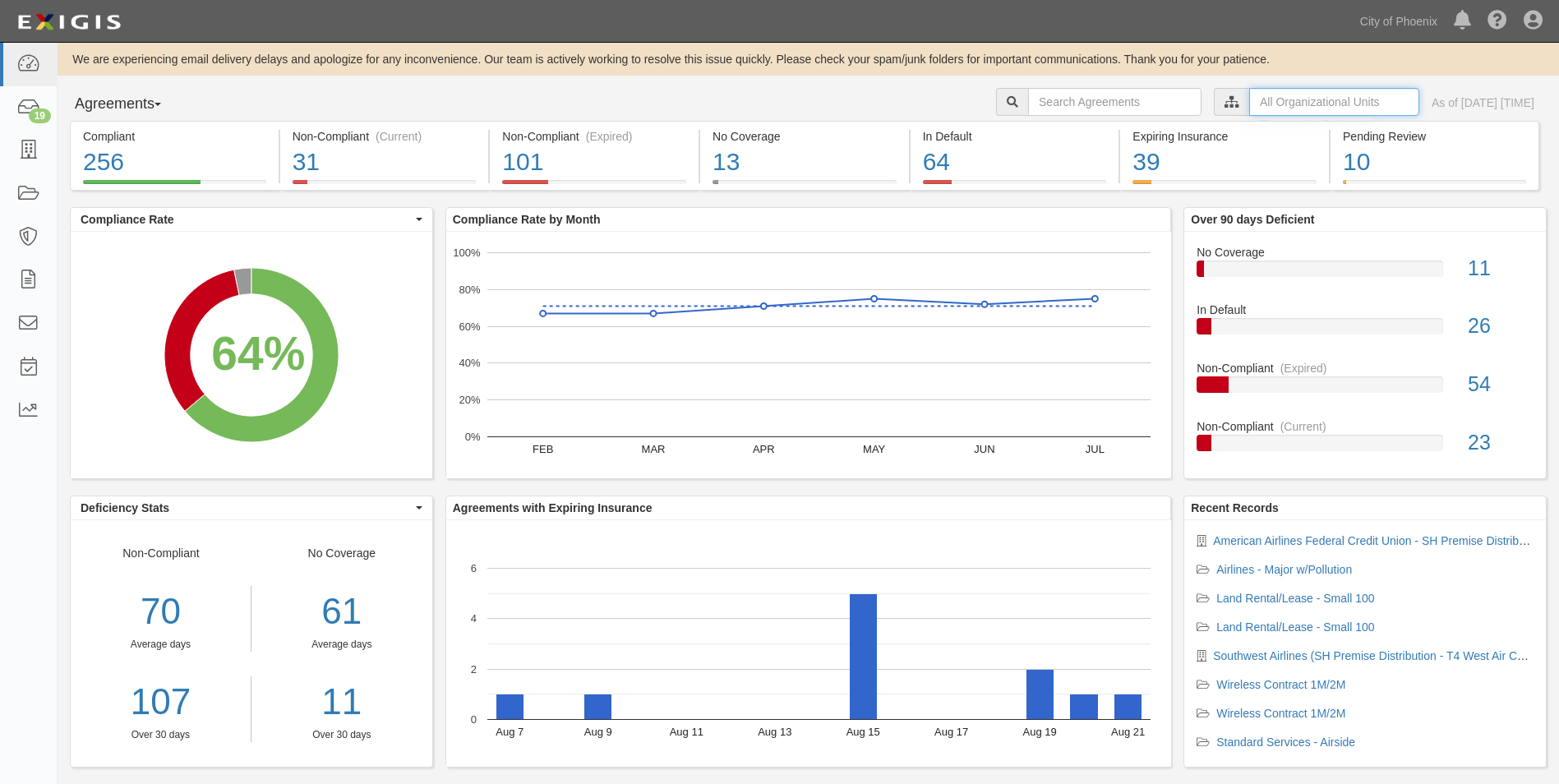 click at bounding box center (1334, 102) 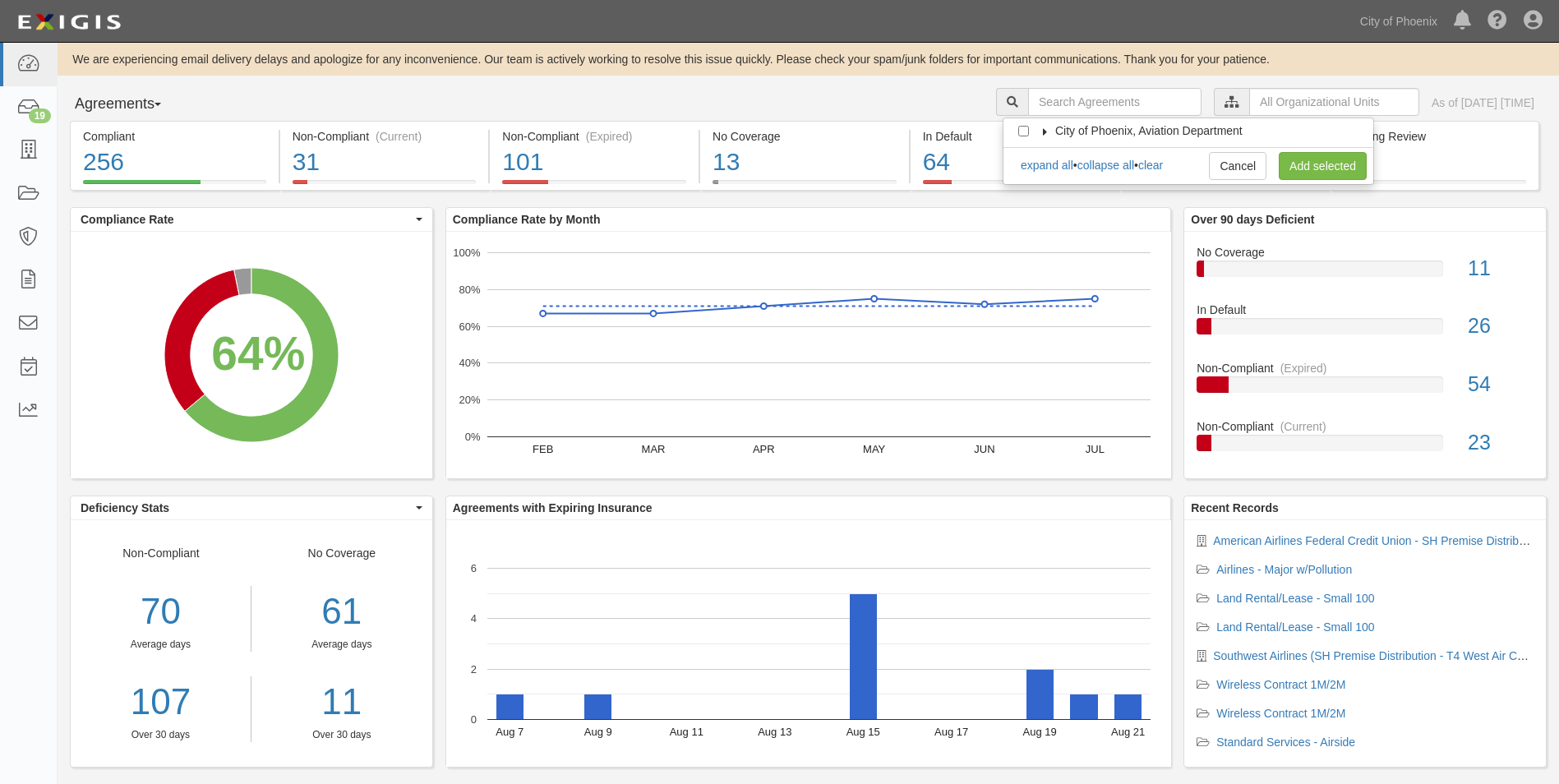 click on "City of Phoenix, Aviation Department" at bounding box center (1149, 131) 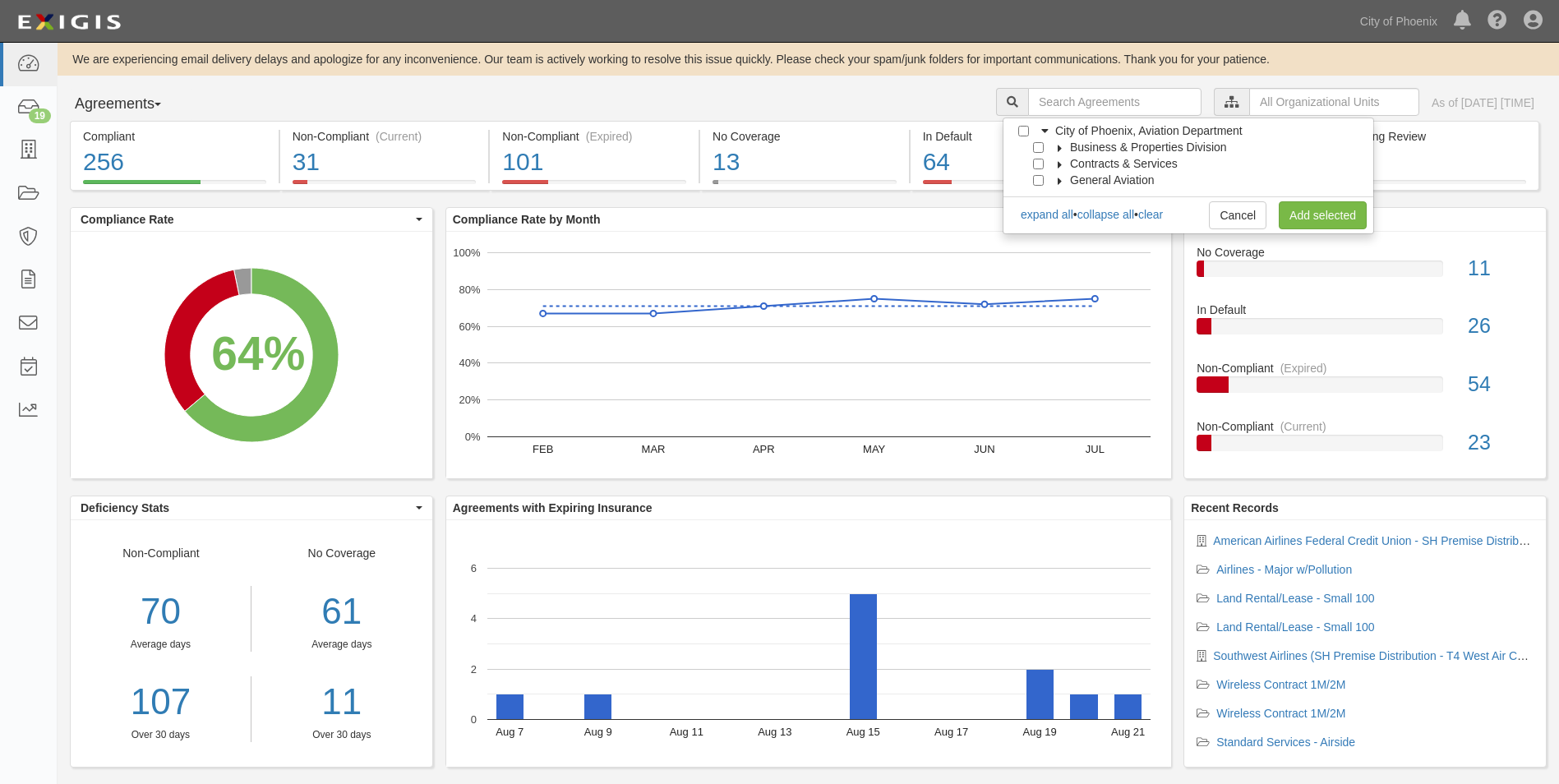 click on "Business & Properties Division" at bounding box center (1138, 147) 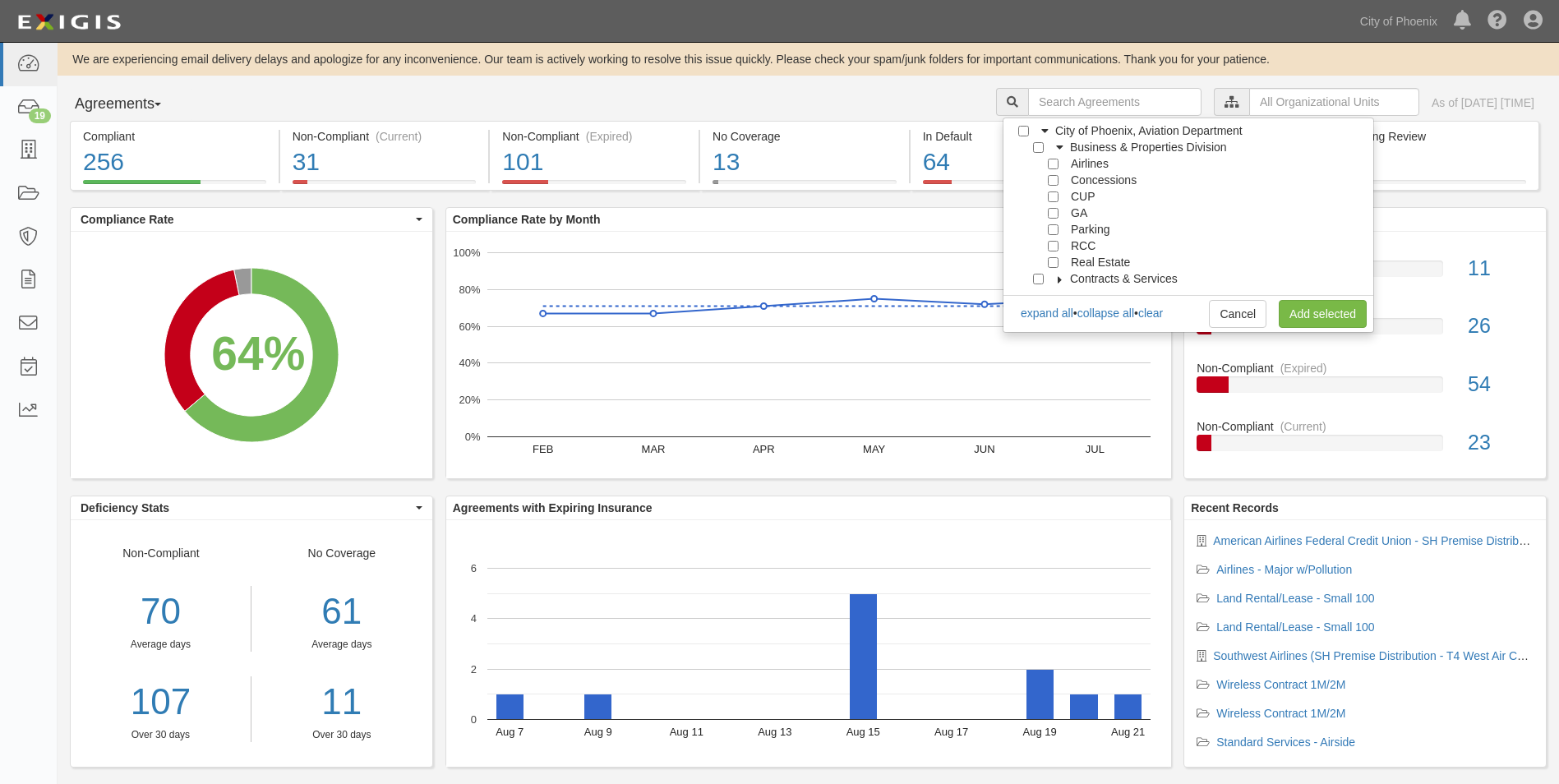 click at bounding box center (1057, 162) 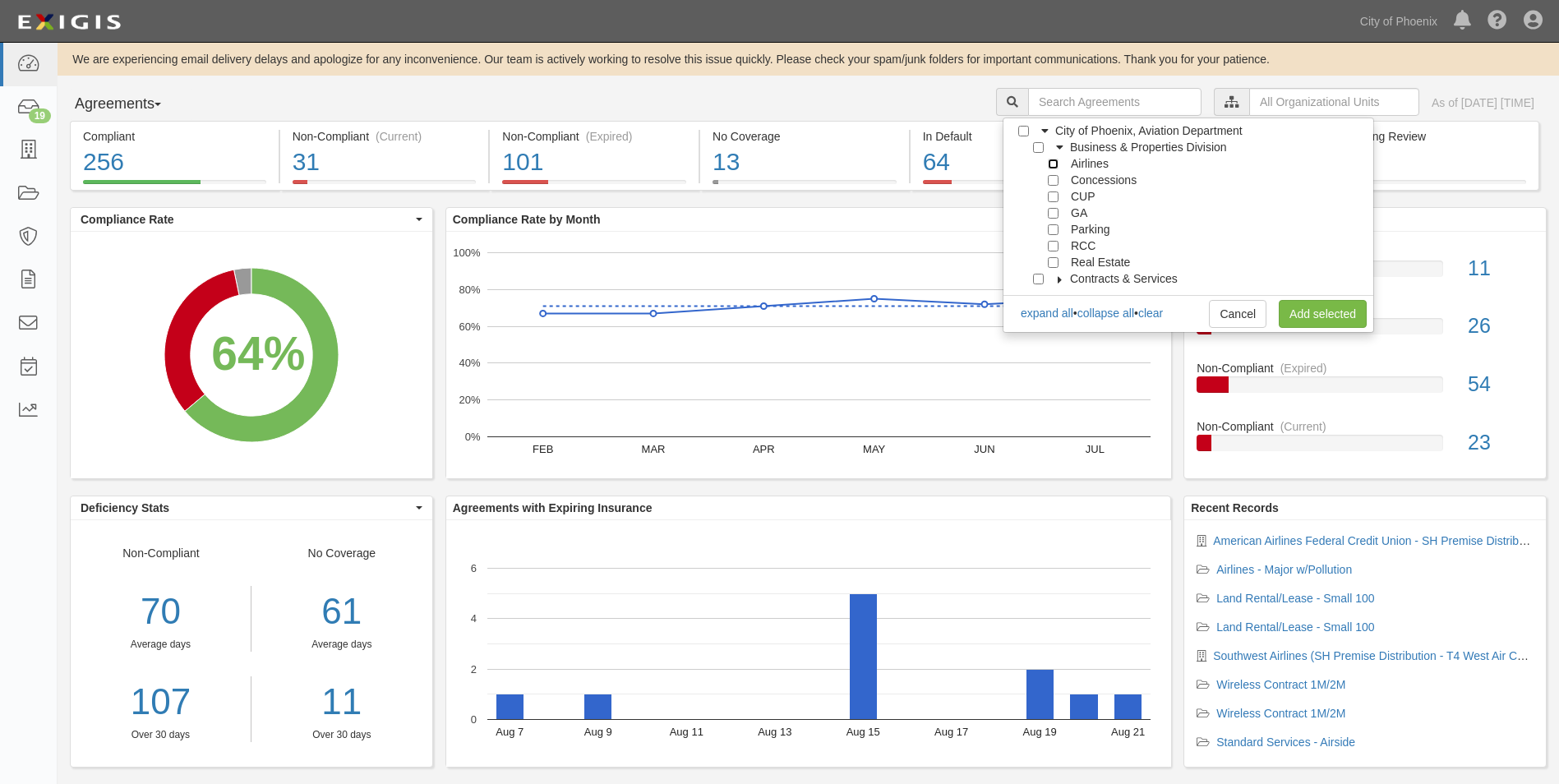 click on "Airlines" at bounding box center [1053, 164] 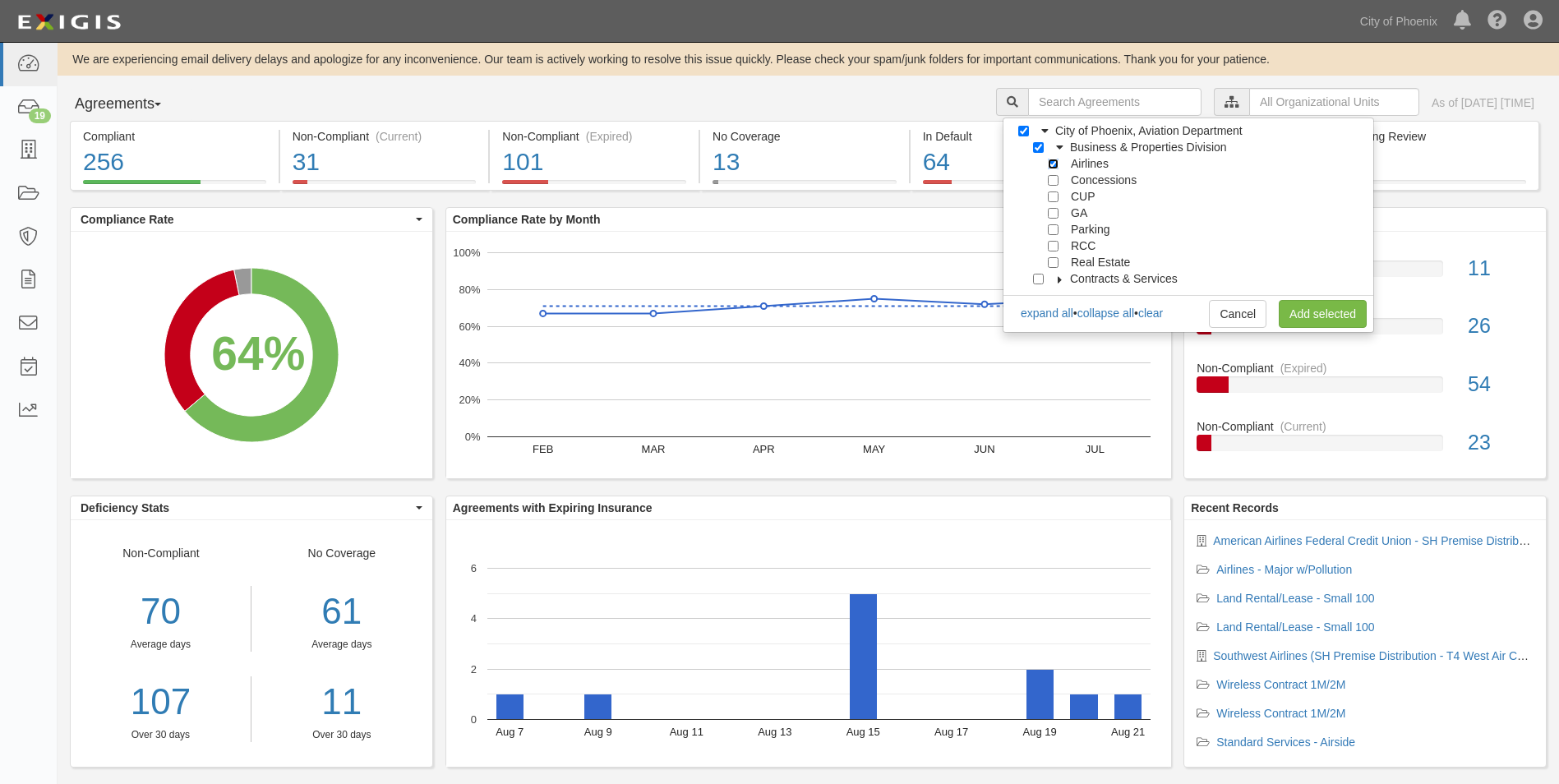 checkbox on "true" 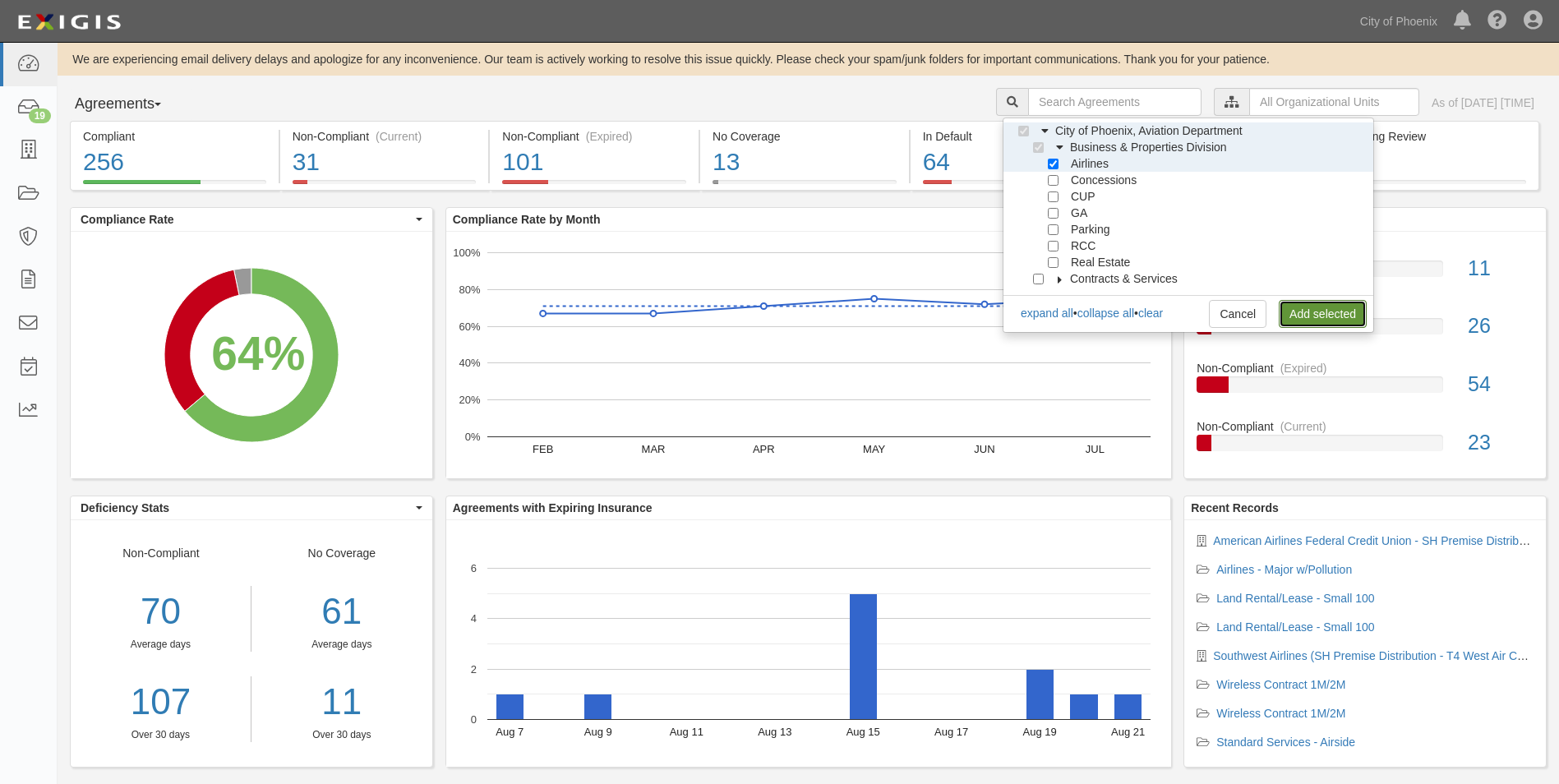 click on "Add selected" at bounding box center (1322, 314) 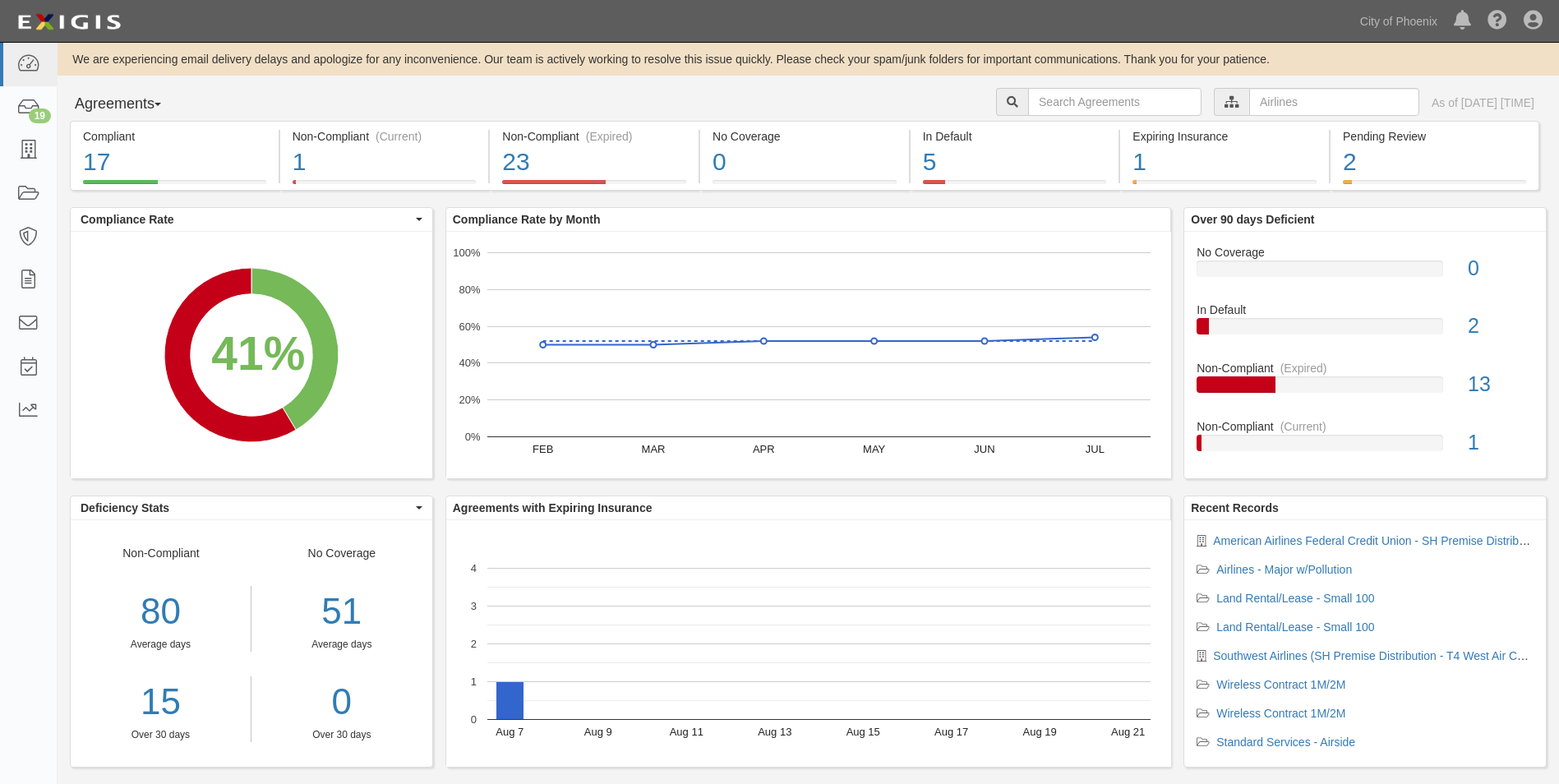 scroll, scrollTop: 0, scrollLeft: 0, axis: both 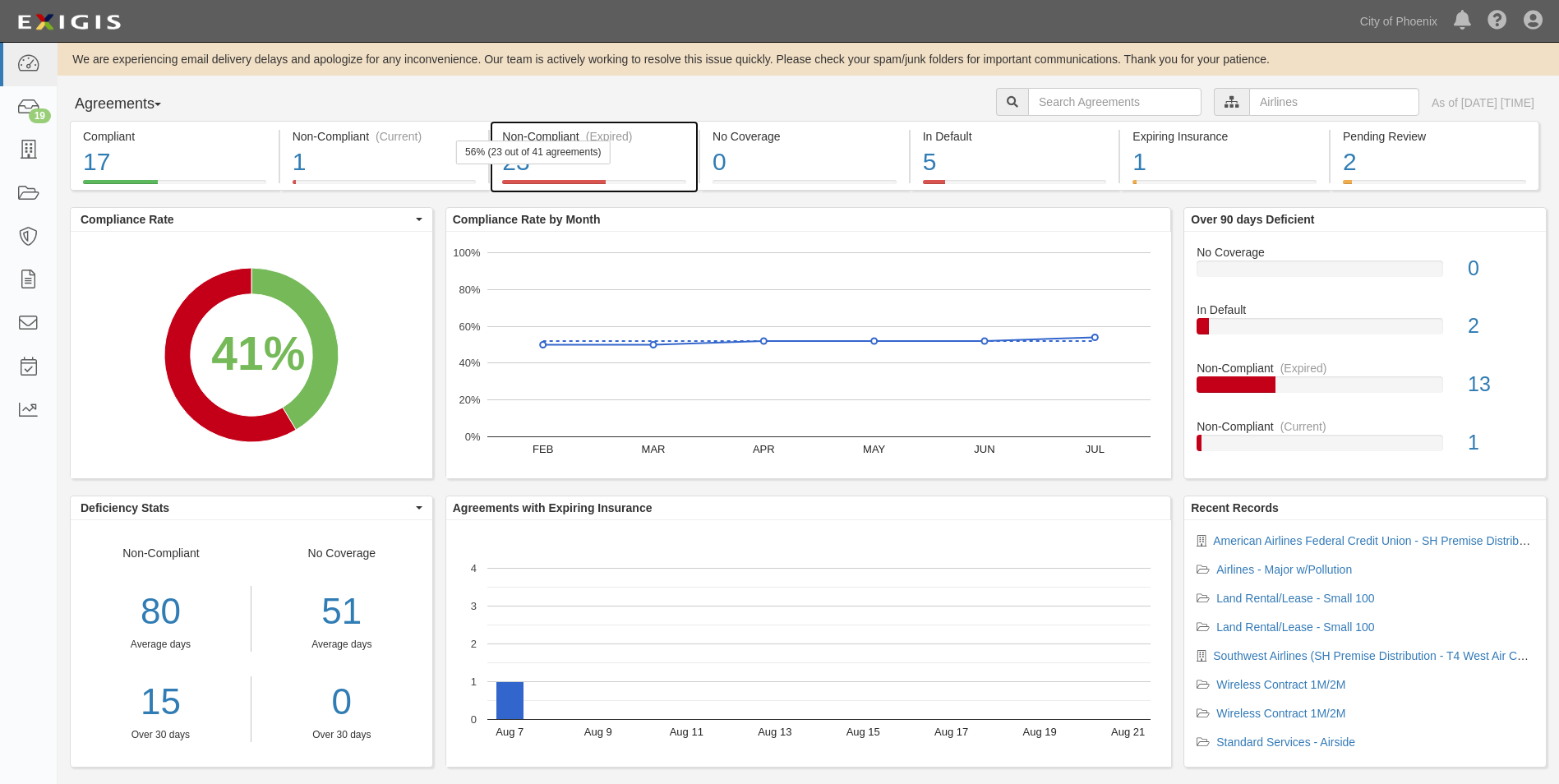 click on "56% (23 out of 41 agreements)" at bounding box center (533, 152) 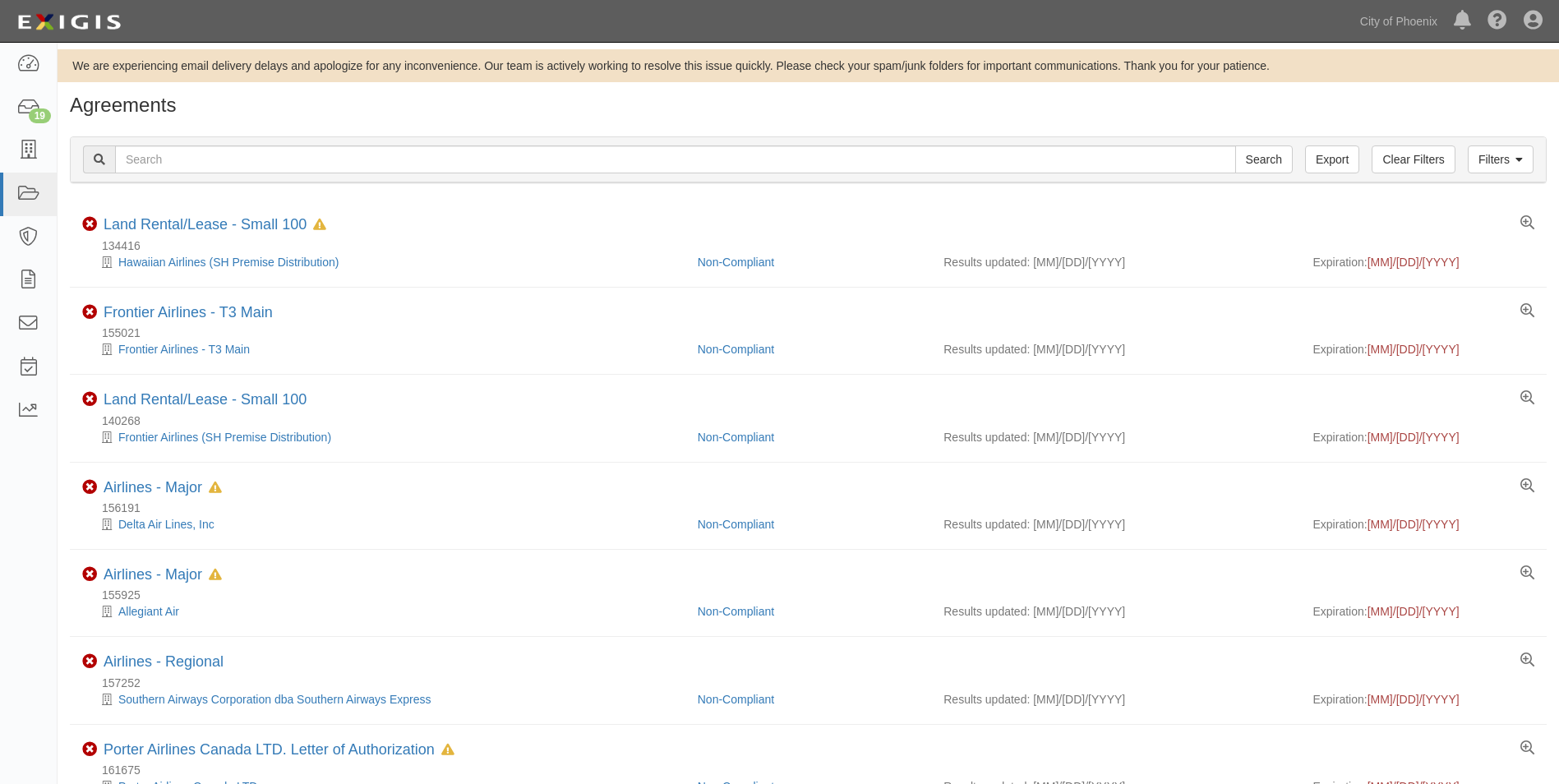 scroll, scrollTop: 0, scrollLeft: 0, axis: both 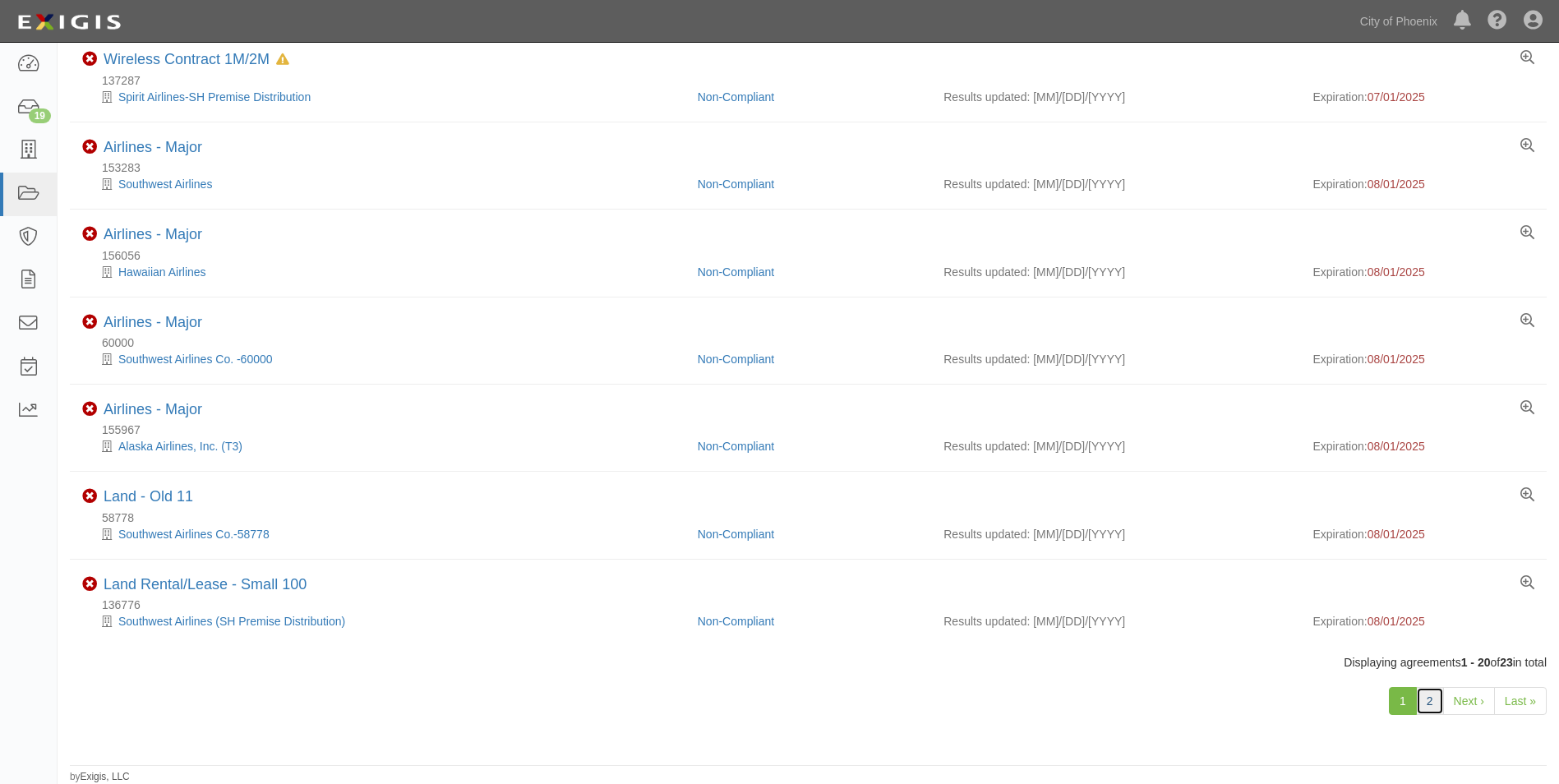 click on "2" at bounding box center (1430, 701) 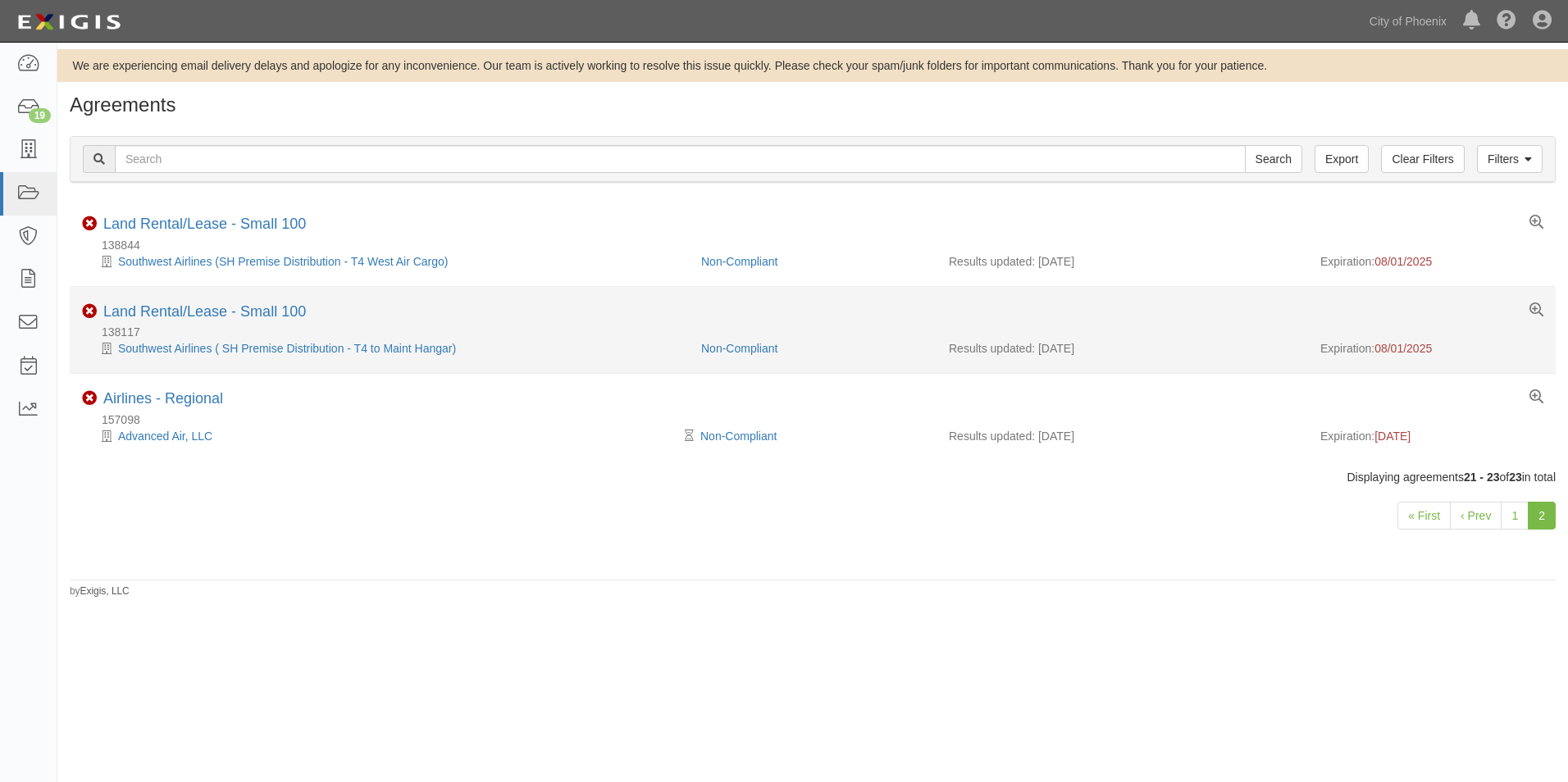 scroll, scrollTop: 0, scrollLeft: 0, axis: both 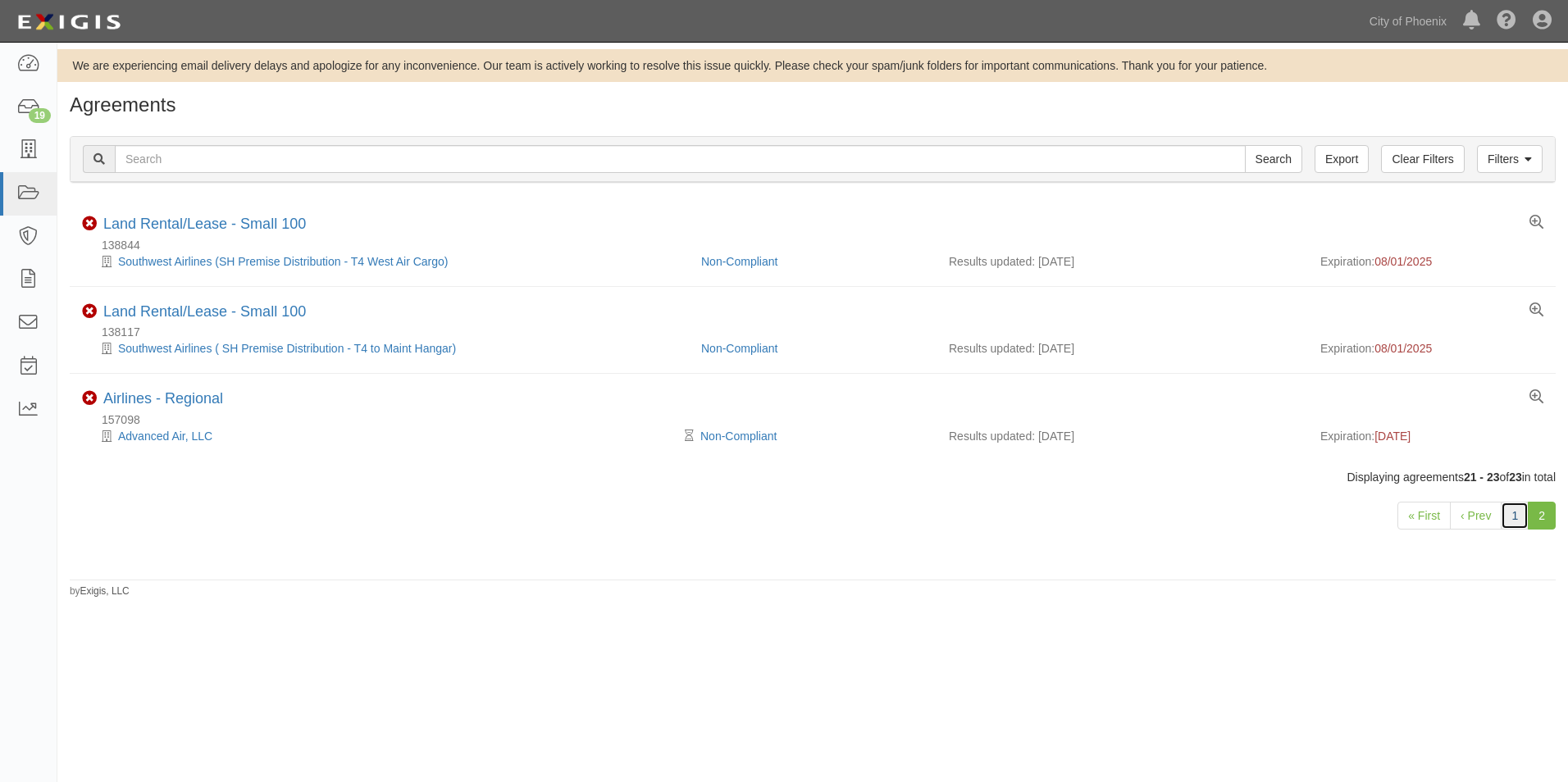 click on "1" at bounding box center (1515, 516) 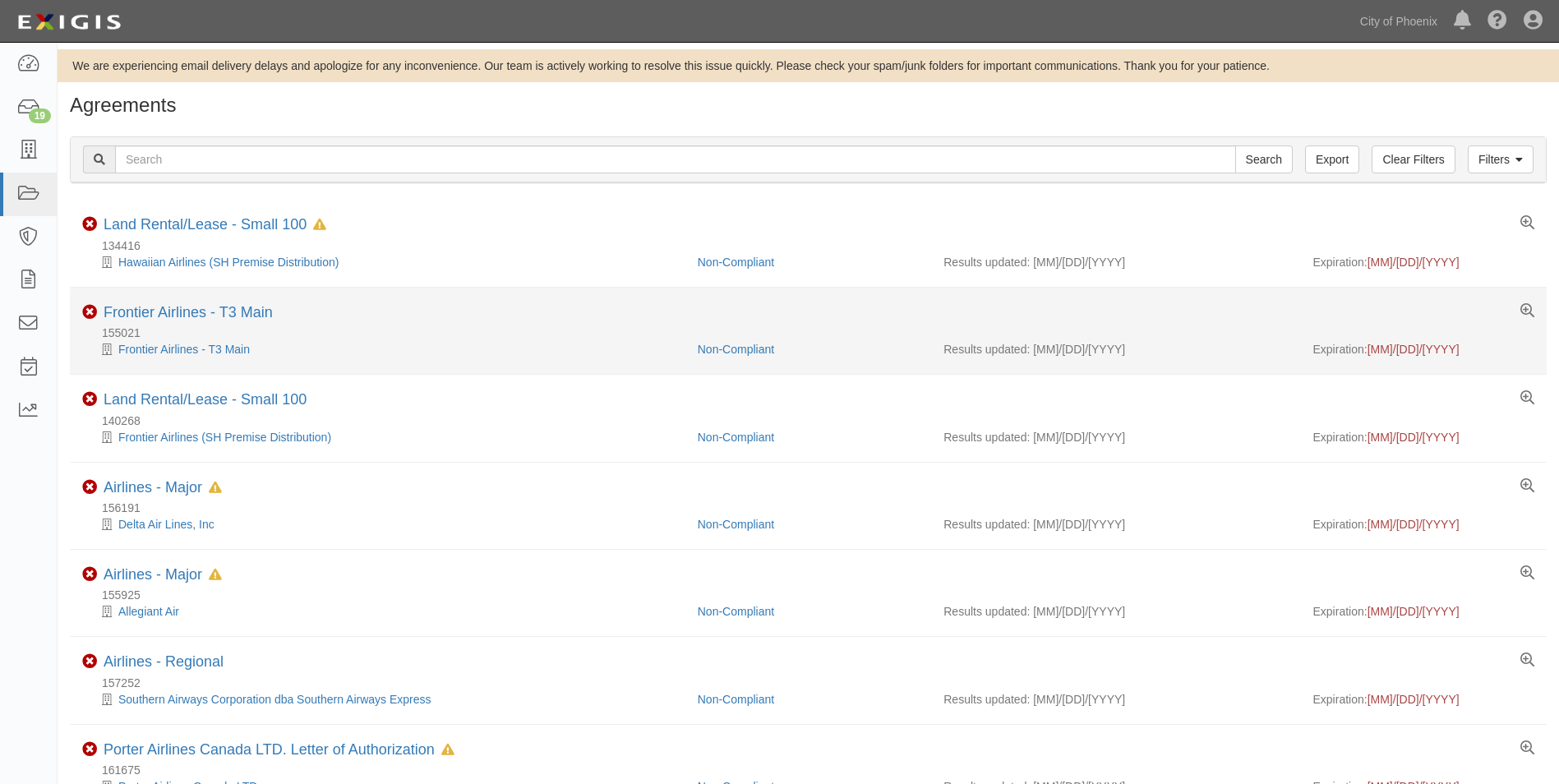 scroll, scrollTop: 0, scrollLeft: 0, axis: both 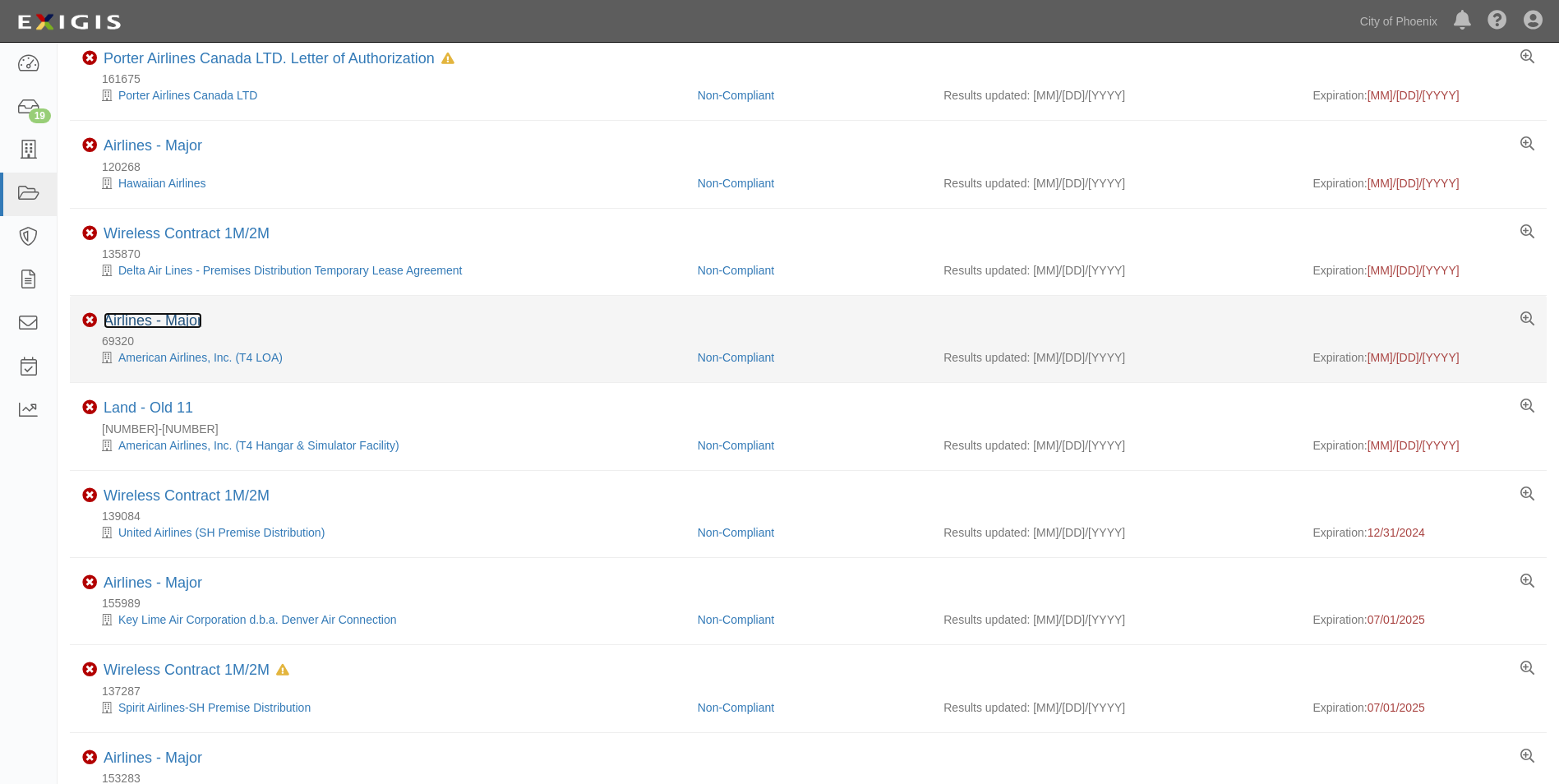 click on "Airlines - Major" at bounding box center (153, 321) 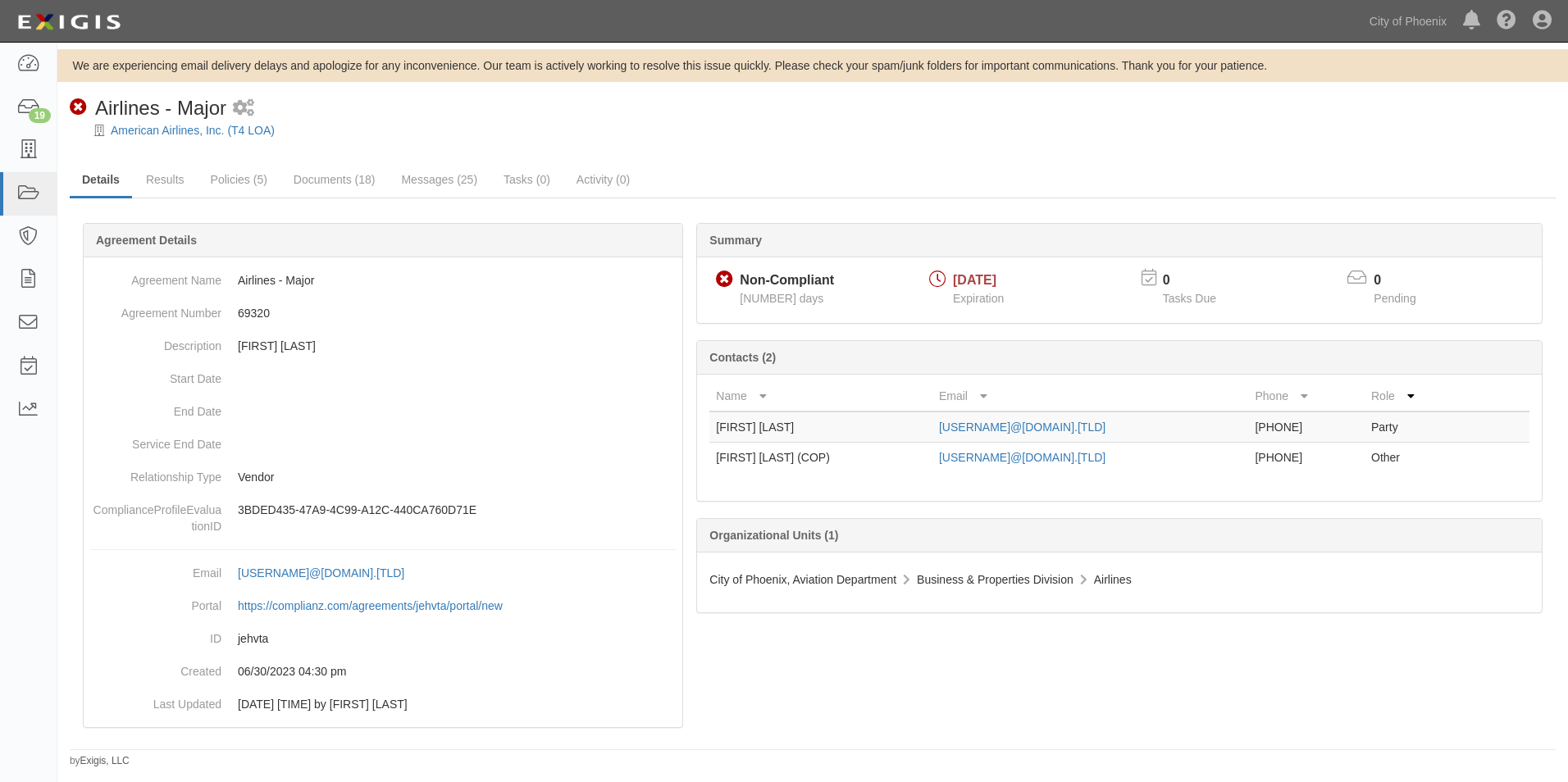 scroll, scrollTop: 0, scrollLeft: 0, axis: both 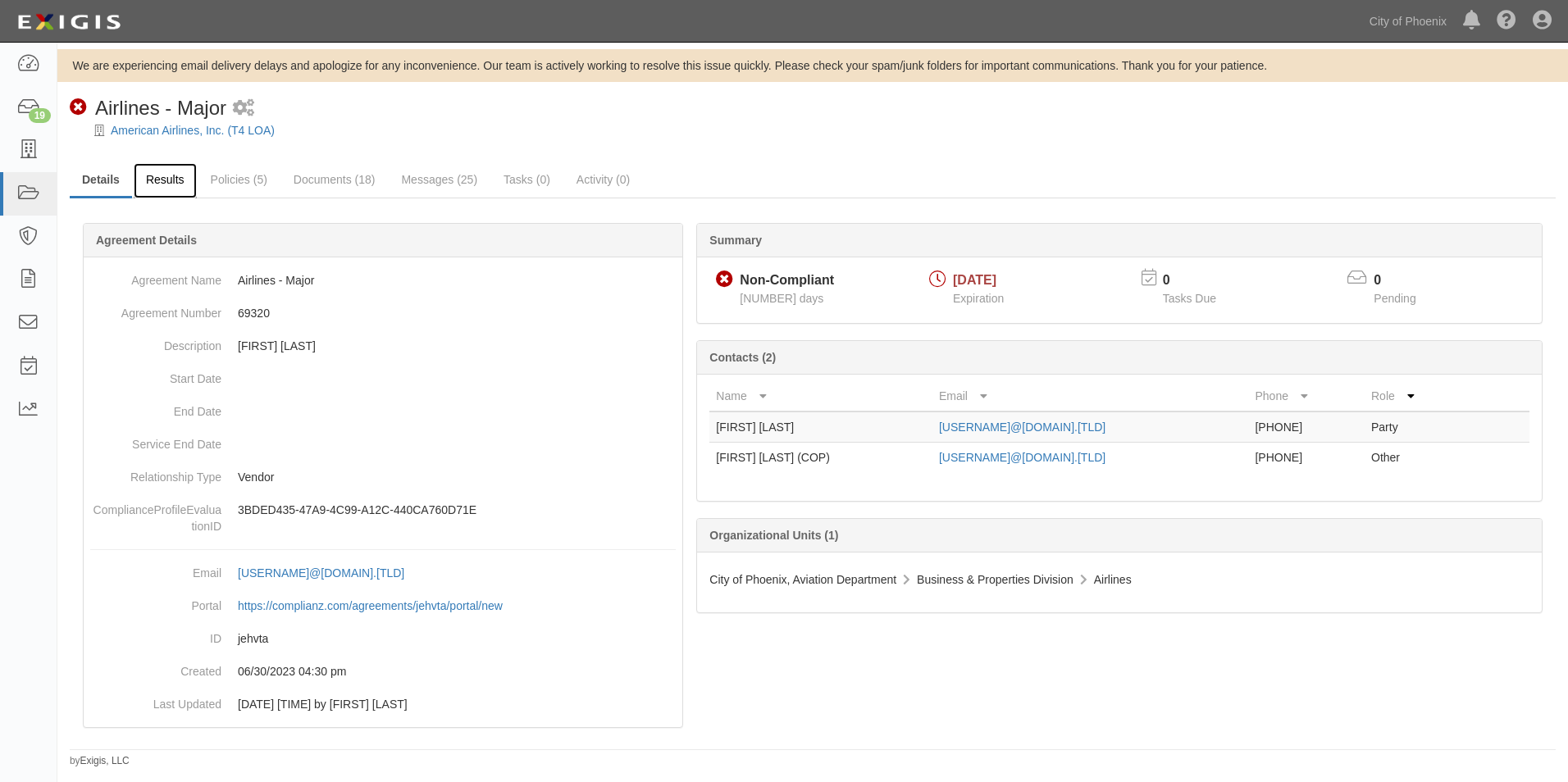 click on "Results" at bounding box center (165, 180) 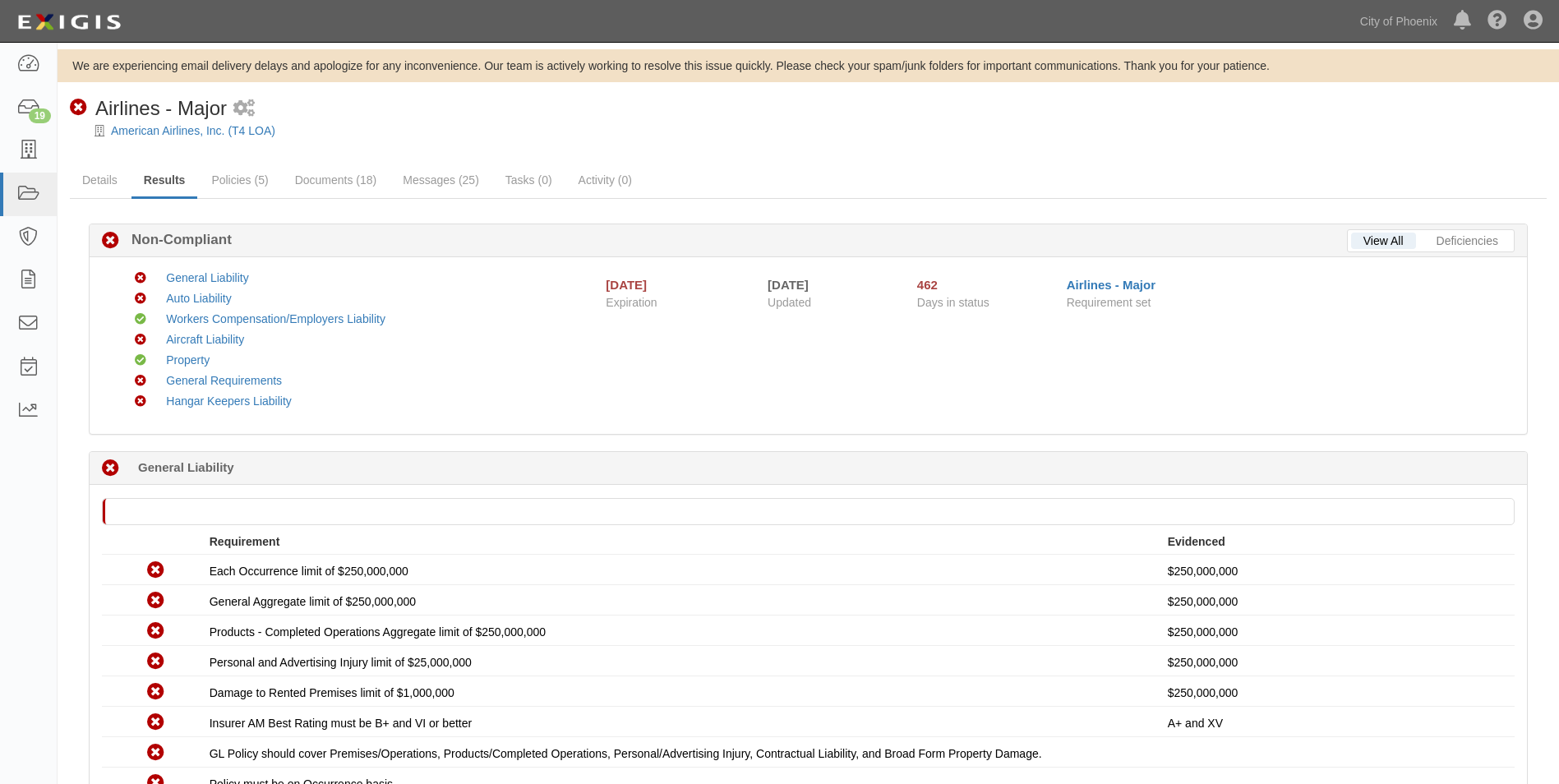 scroll, scrollTop: 0, scrollLeft: 0, axis: both 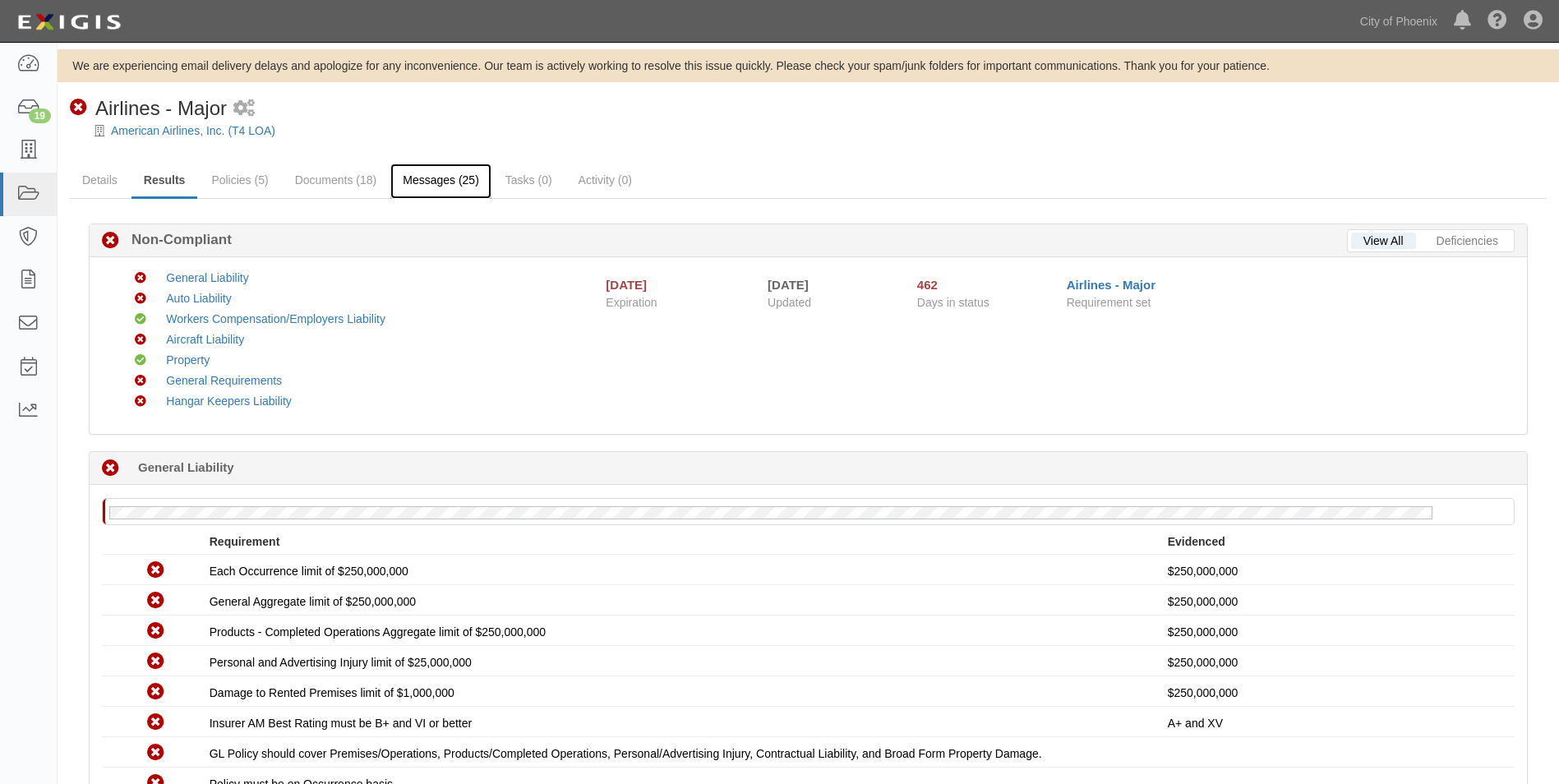 click on "Messages (25)" at bounding box center (440, 181) 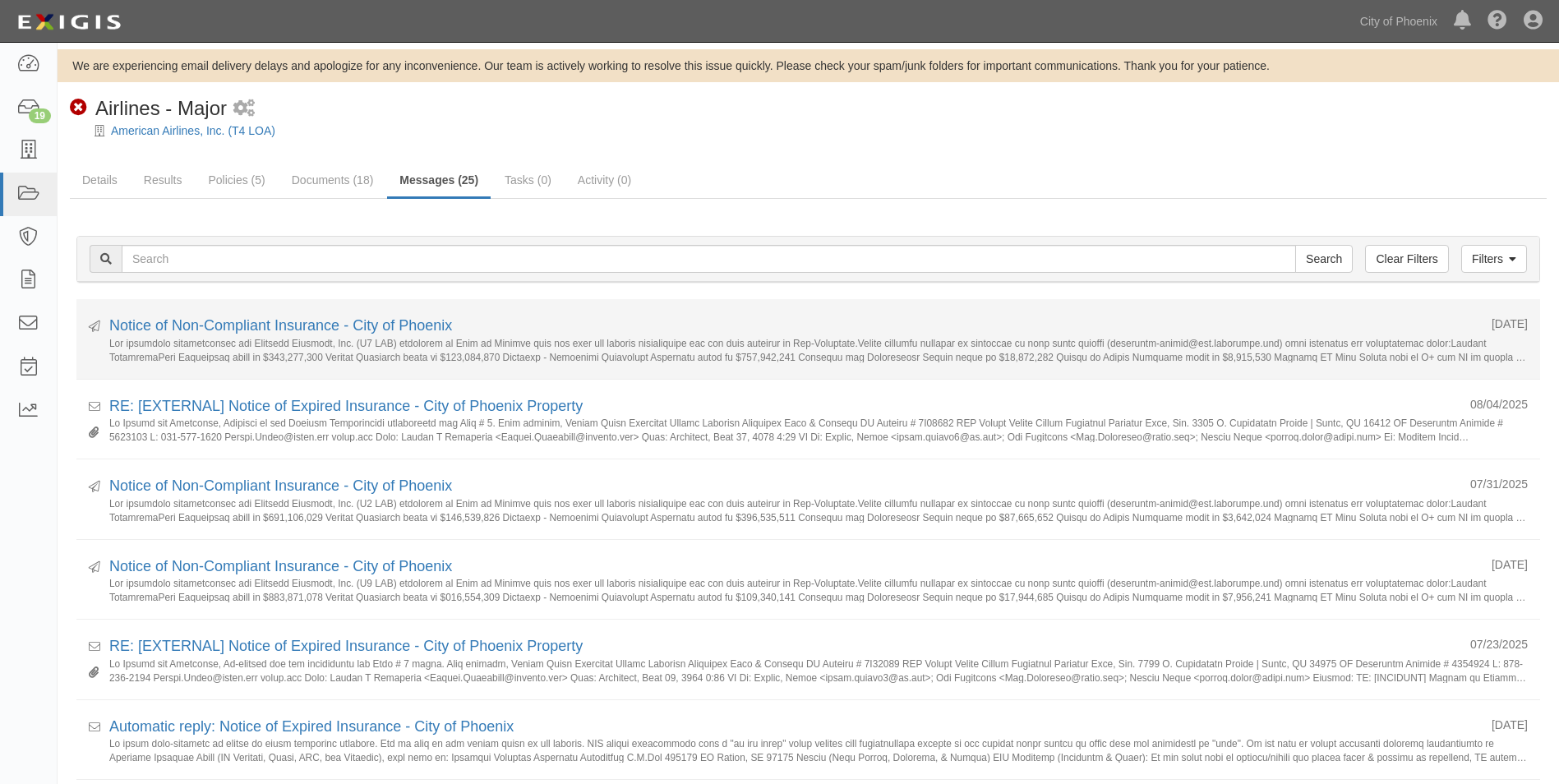 scroll, scrollTop: 0, scrollLeft: 0, axis: both 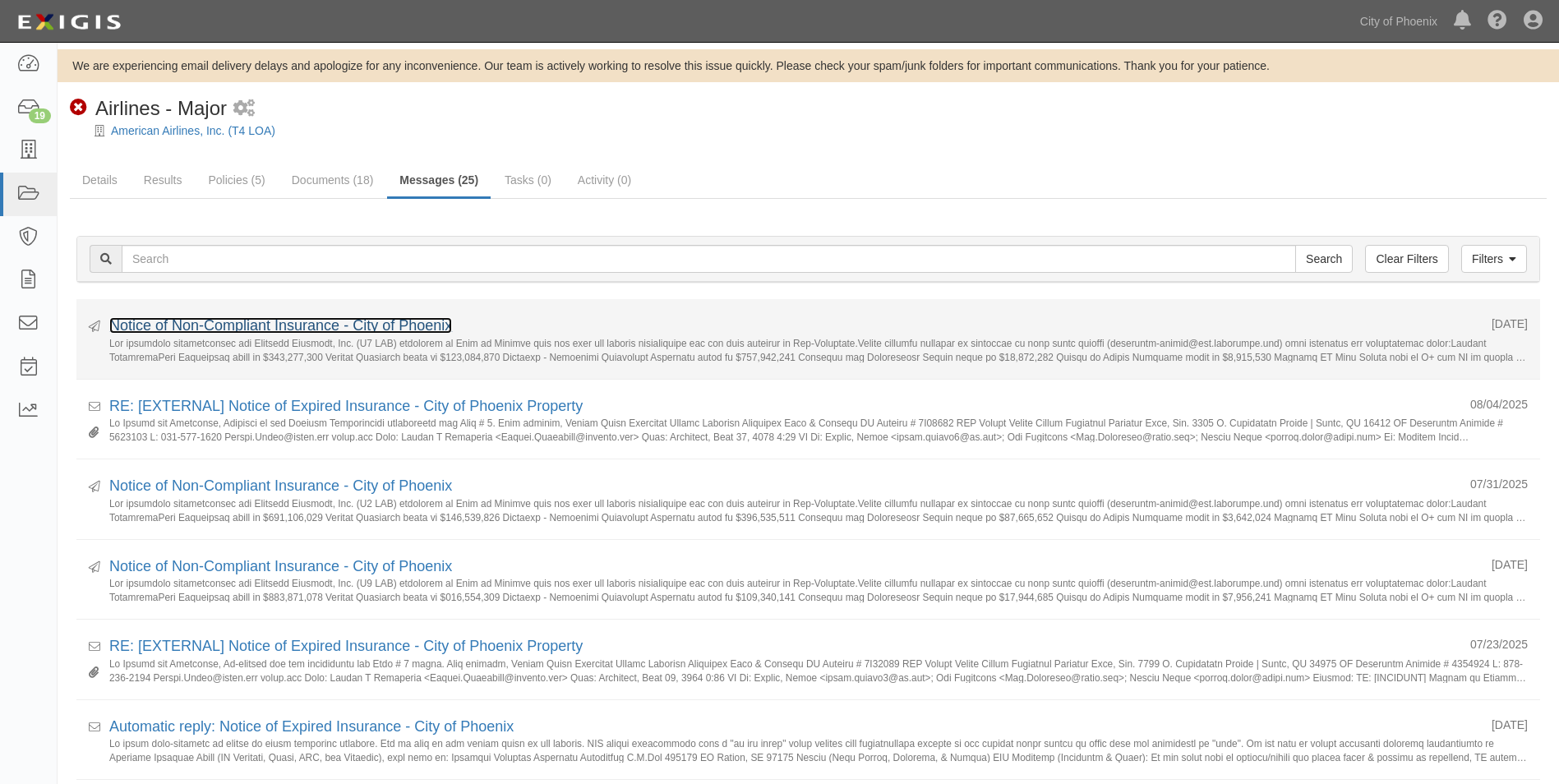 click on "Notice of Non-Compliant Insurance - City of Phoenix" at bounding box center (280, 325) 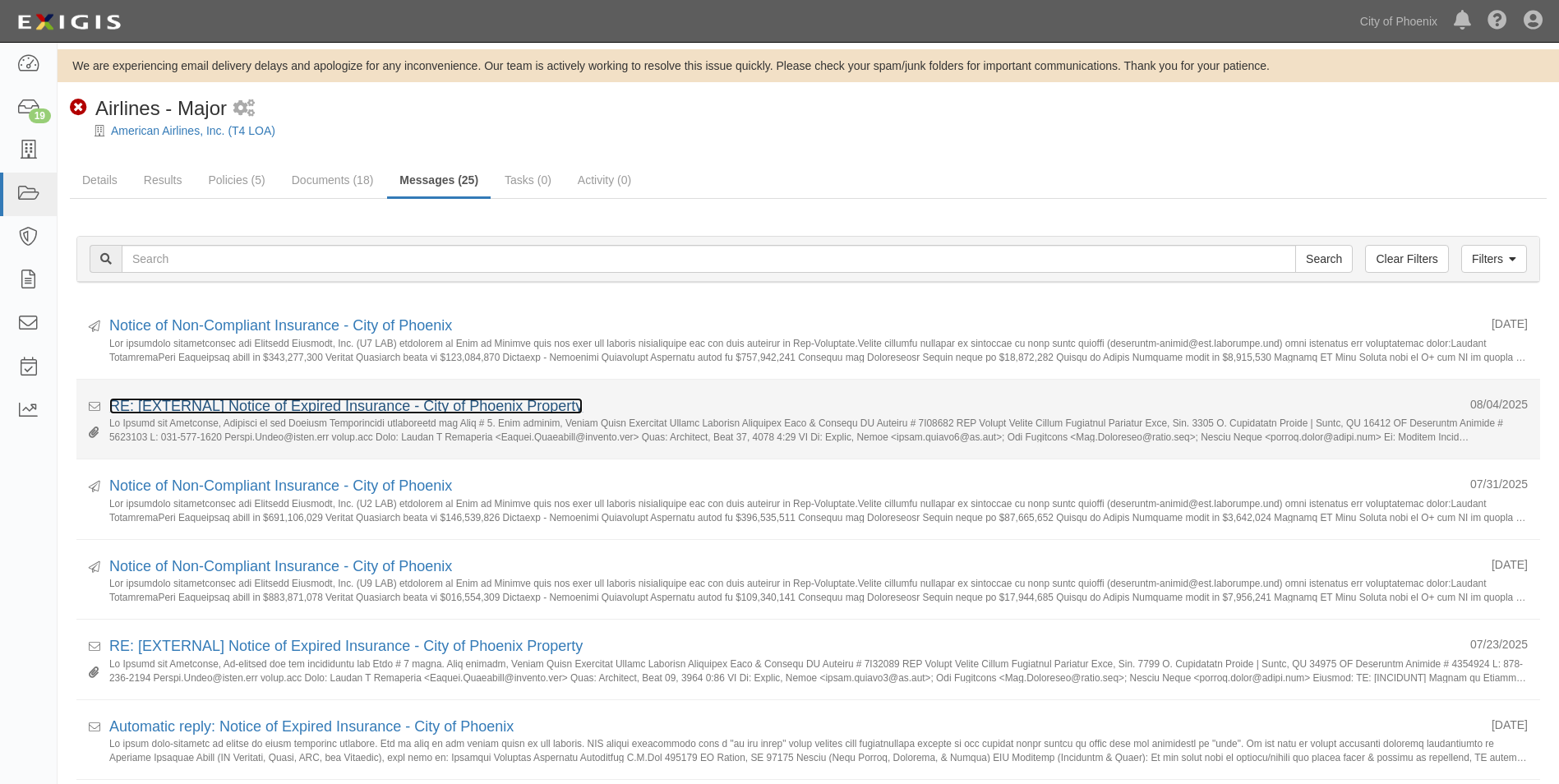 click on "RE: [EXTERNAL] Notice of Expired Insurance - City of Phoenix Property" at bounding box center [346, 406] 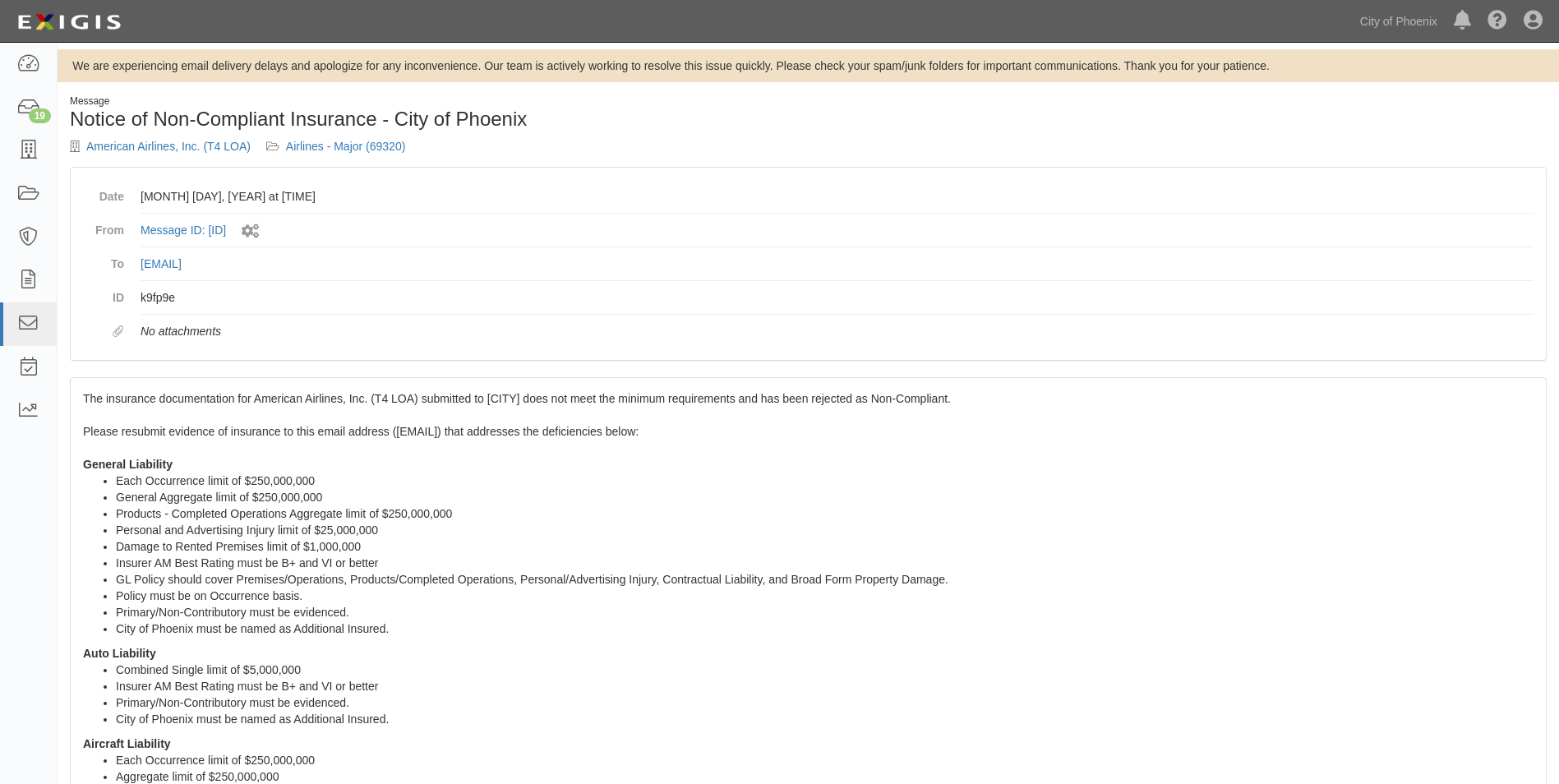 scroll, scrollTop: 0, scrollLeft: 0, axis: both 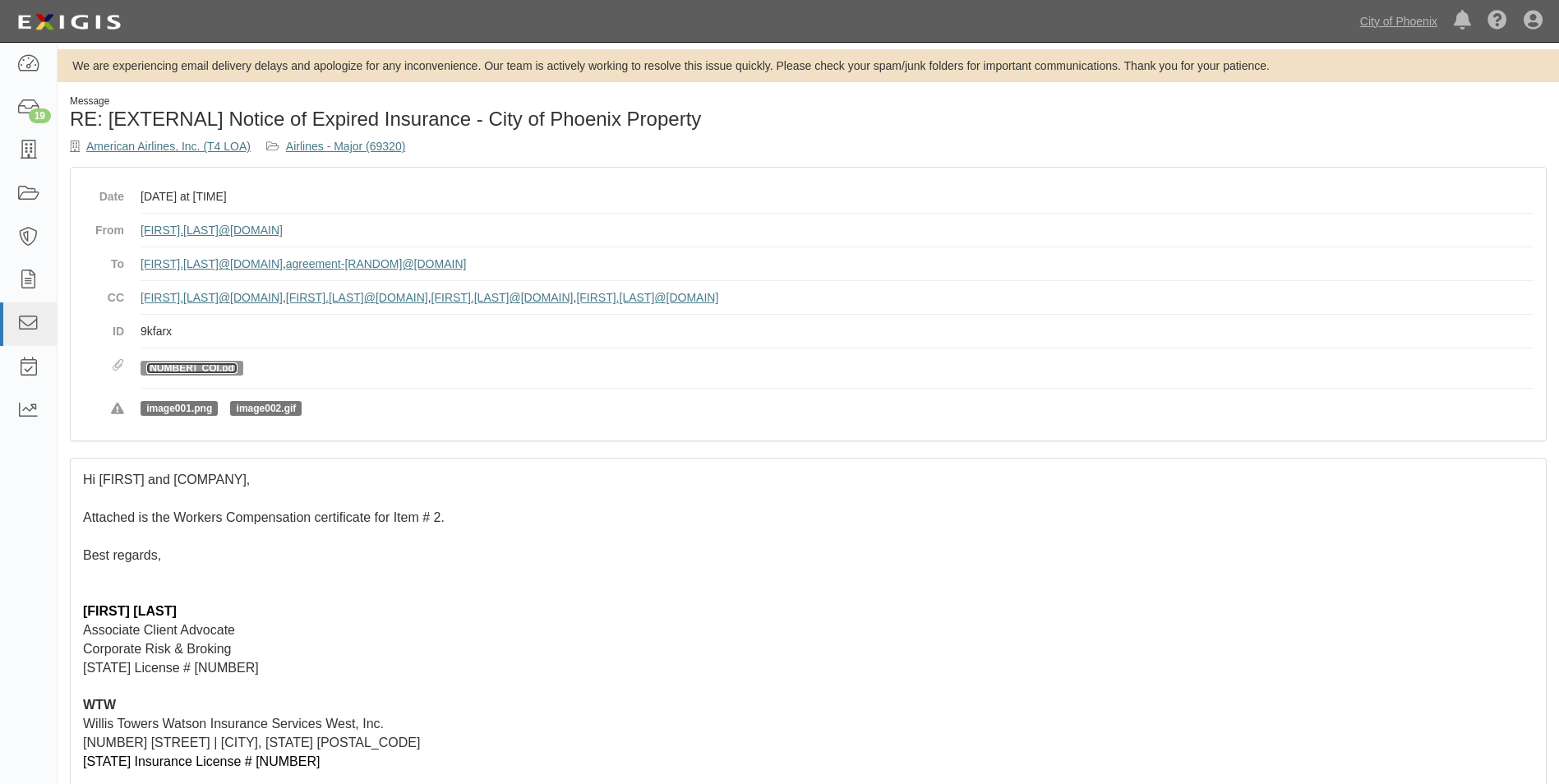 click on "69320_COI.pdf" at bounding box center (191, 368) 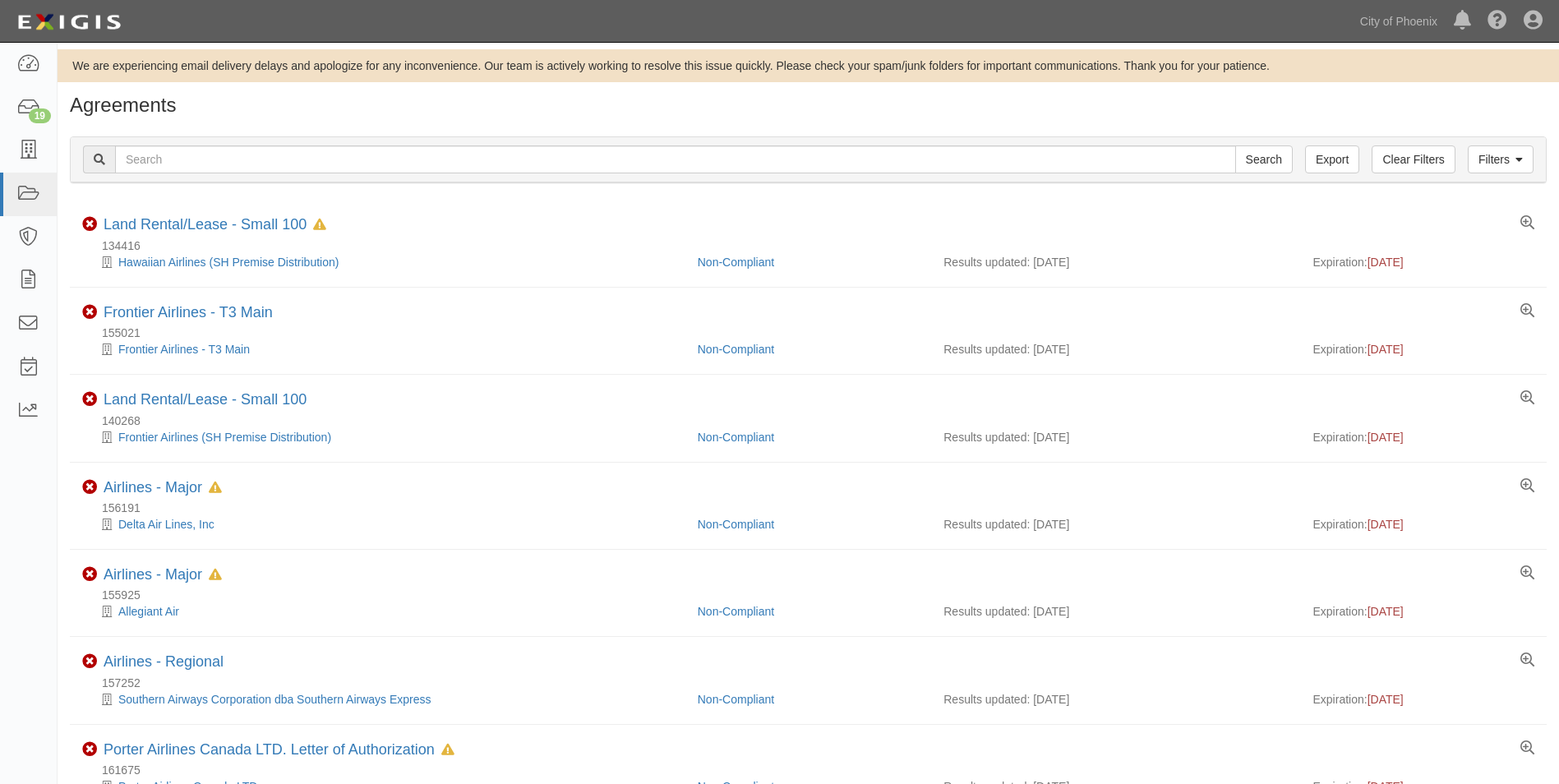 scroll, scrollTop: 1302, scrollLeft: 0, axis: vertical 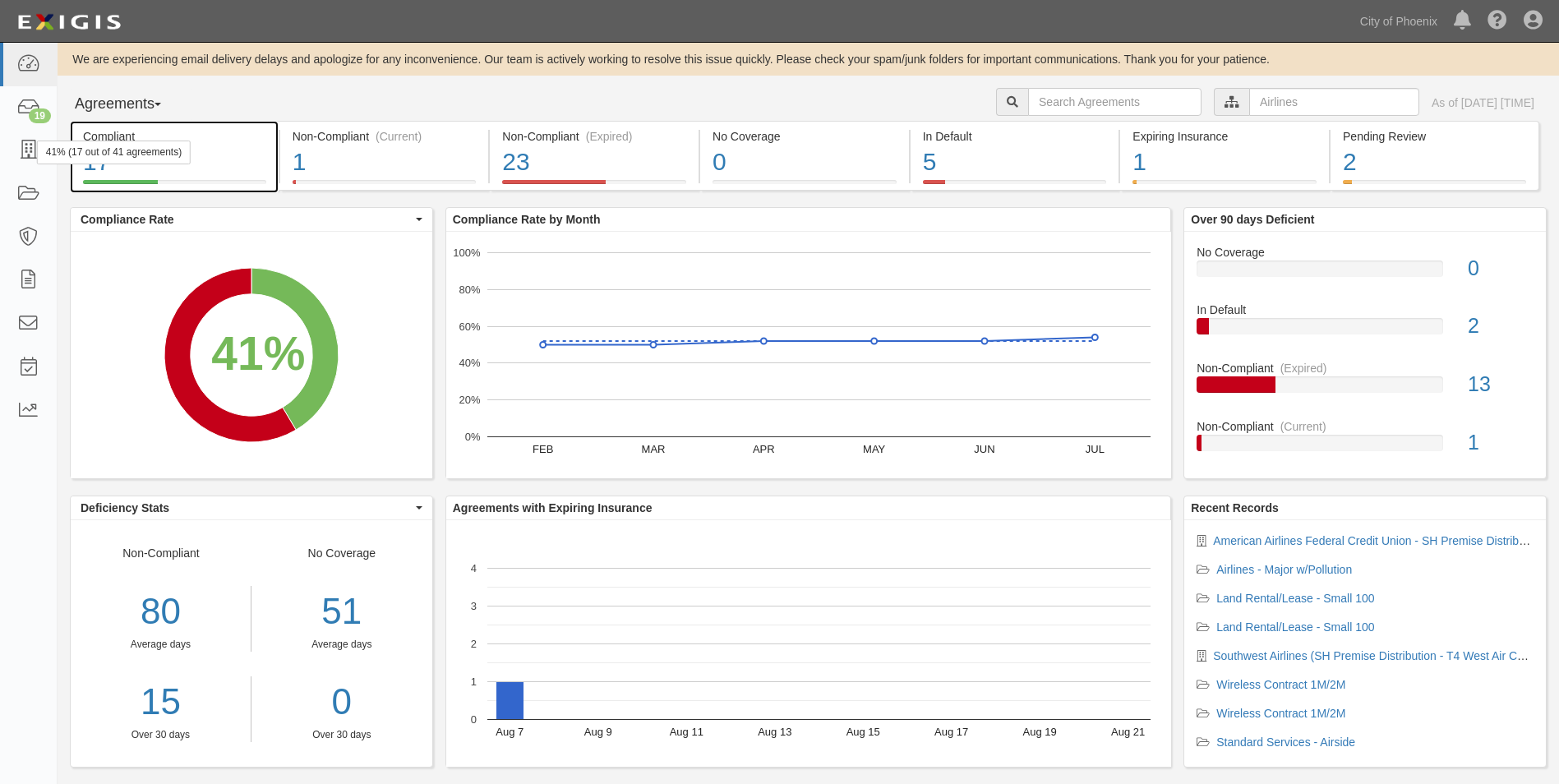 click on "Compliant" at bounding box center (174, 136) 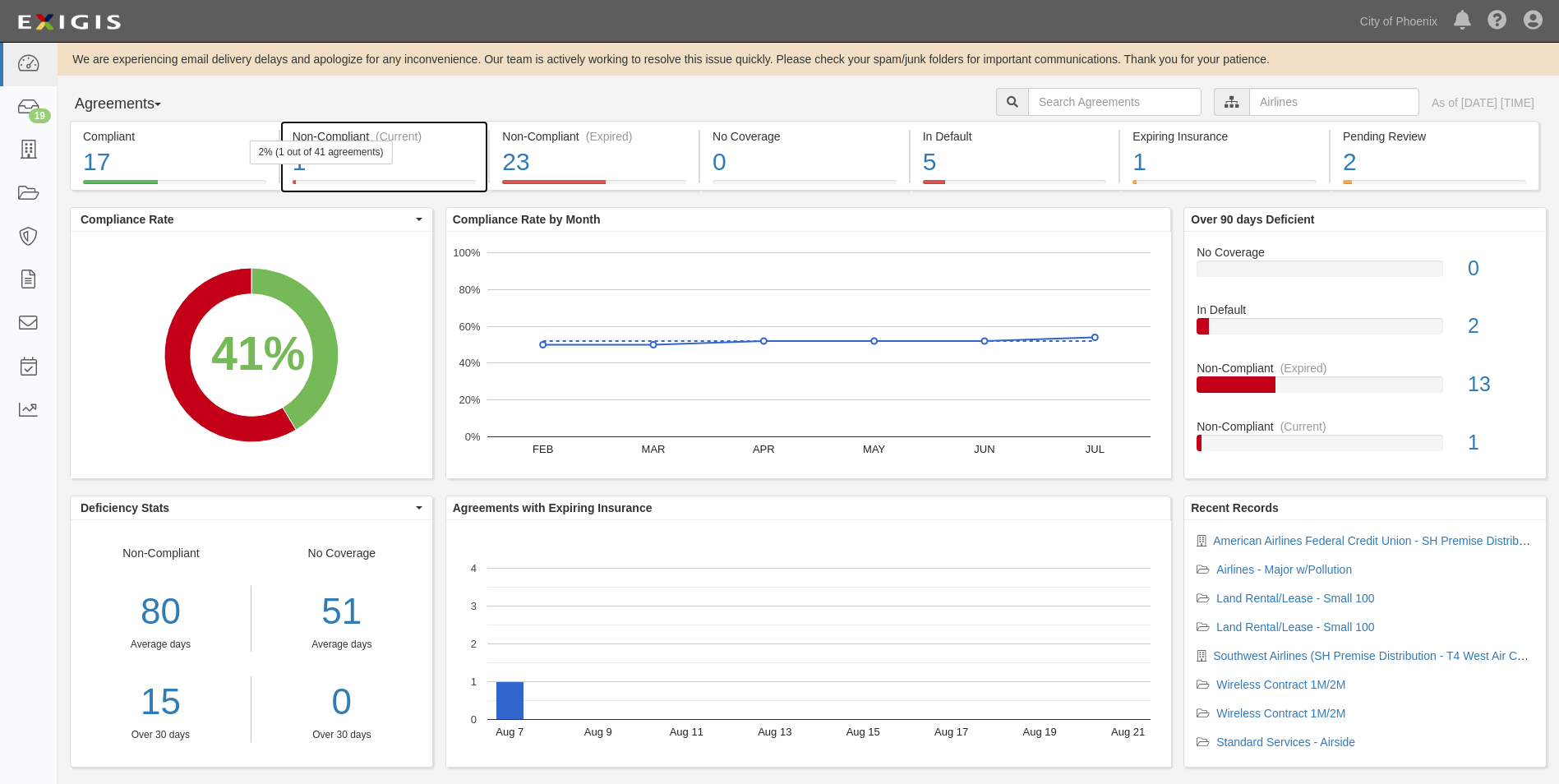 click on "Non-Compliant (Current)" at bounding box center (385, 136) 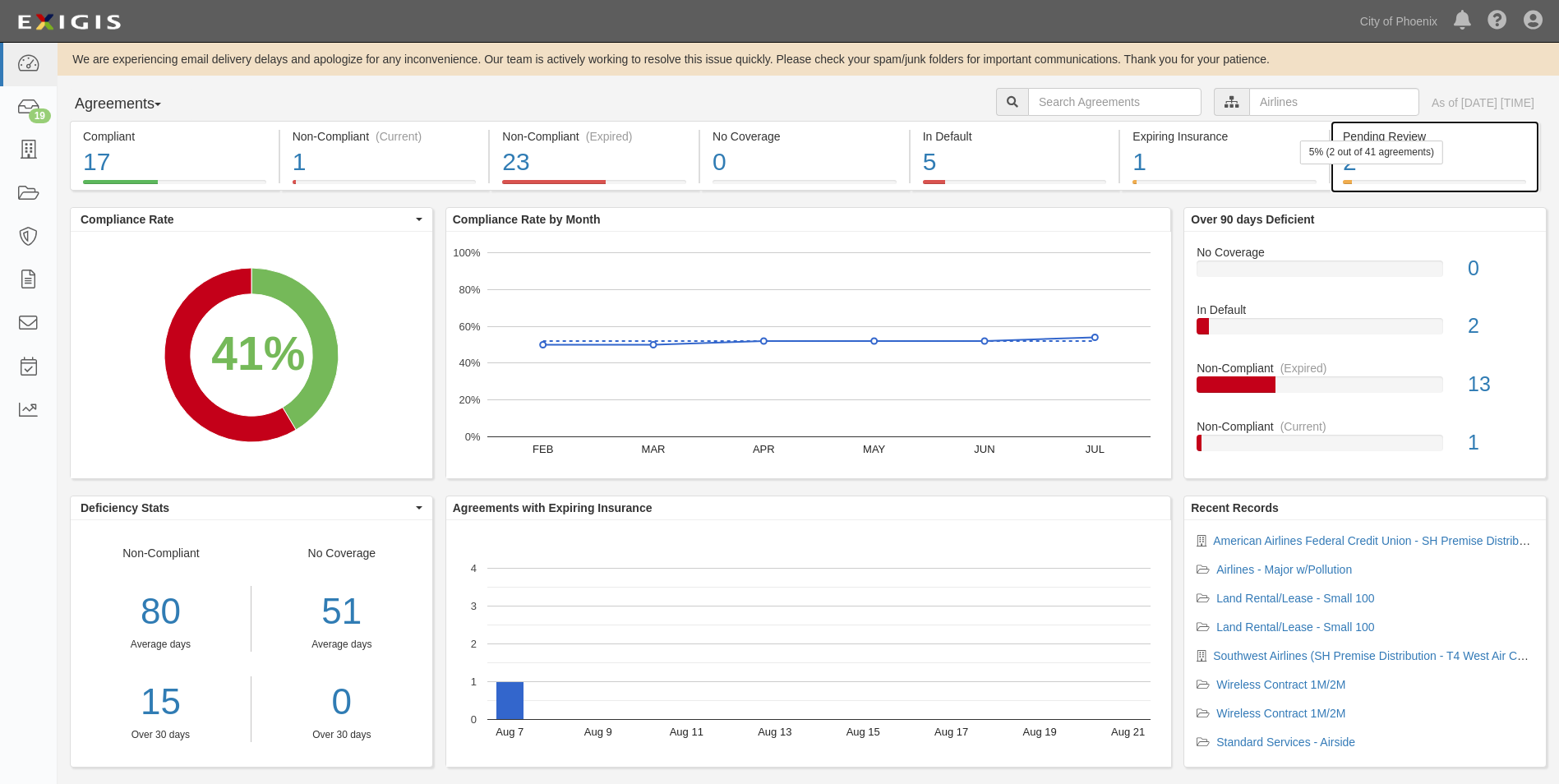 click on "5% (2 out of 41 agreements)" at bounding box center [1372, 152] 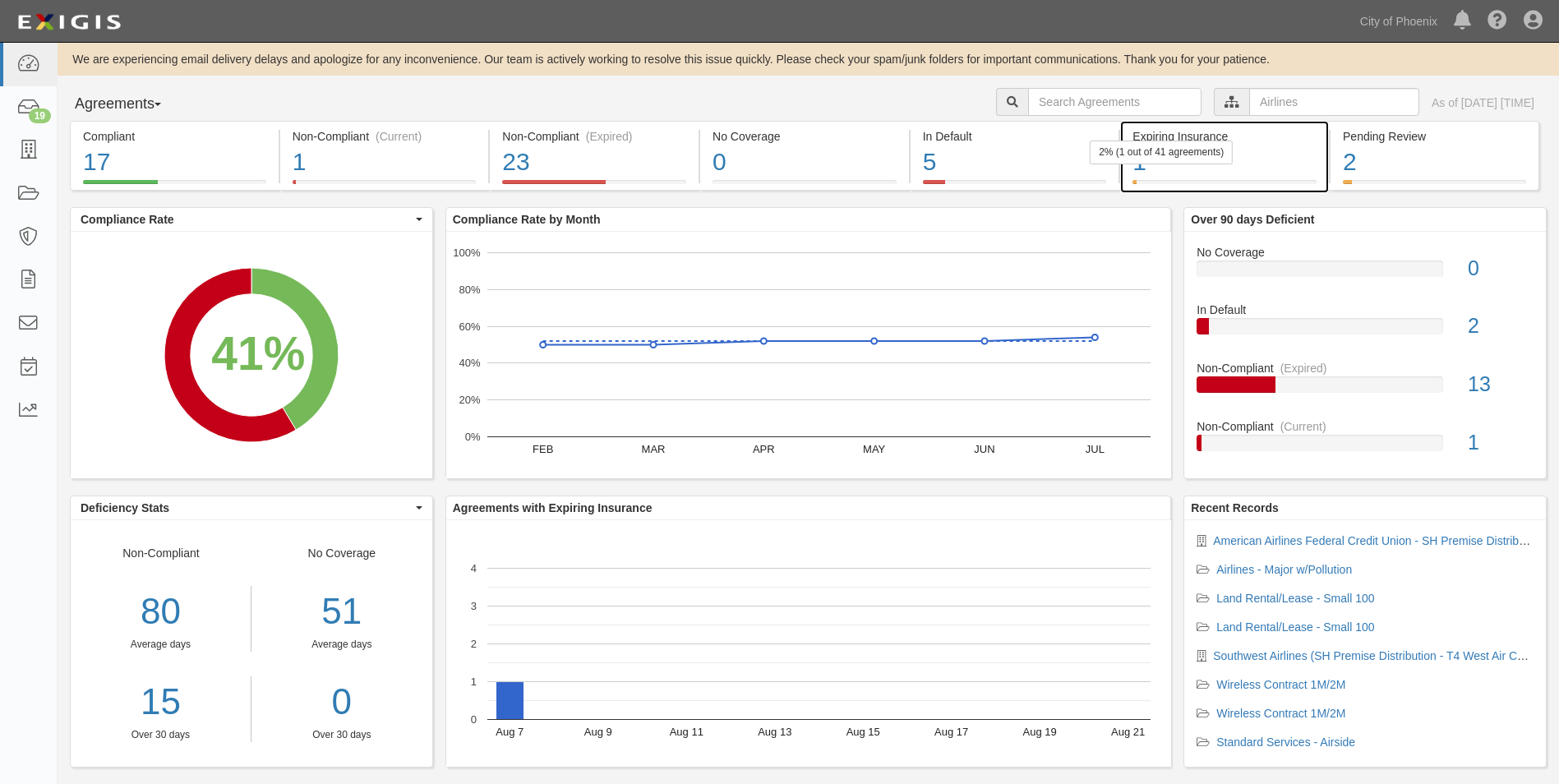click on "Expiring Insurance" at bounding box center [1225, 136] 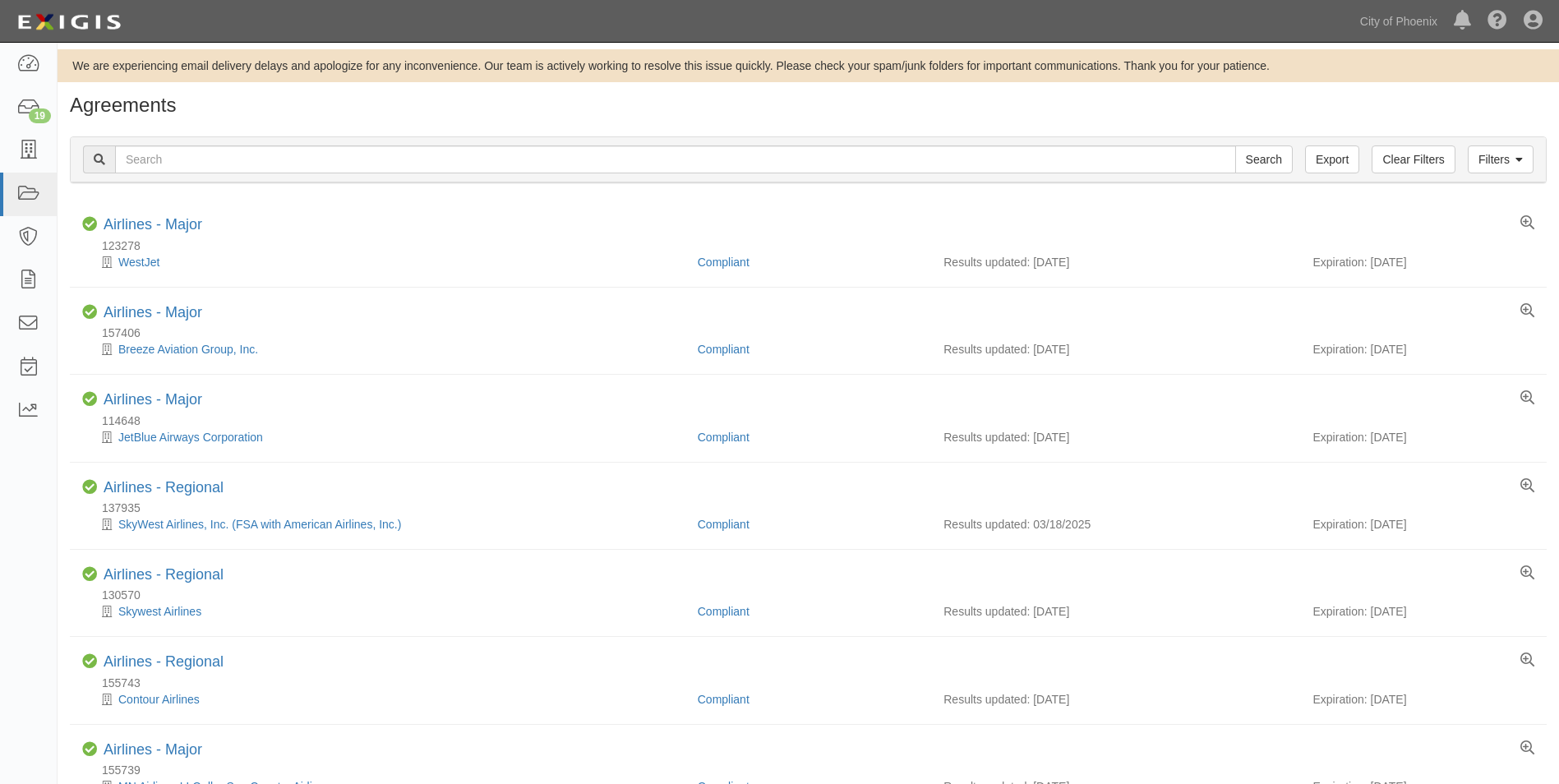 scroll, scrollTop: 0, scrollLeft: 0, axis: both 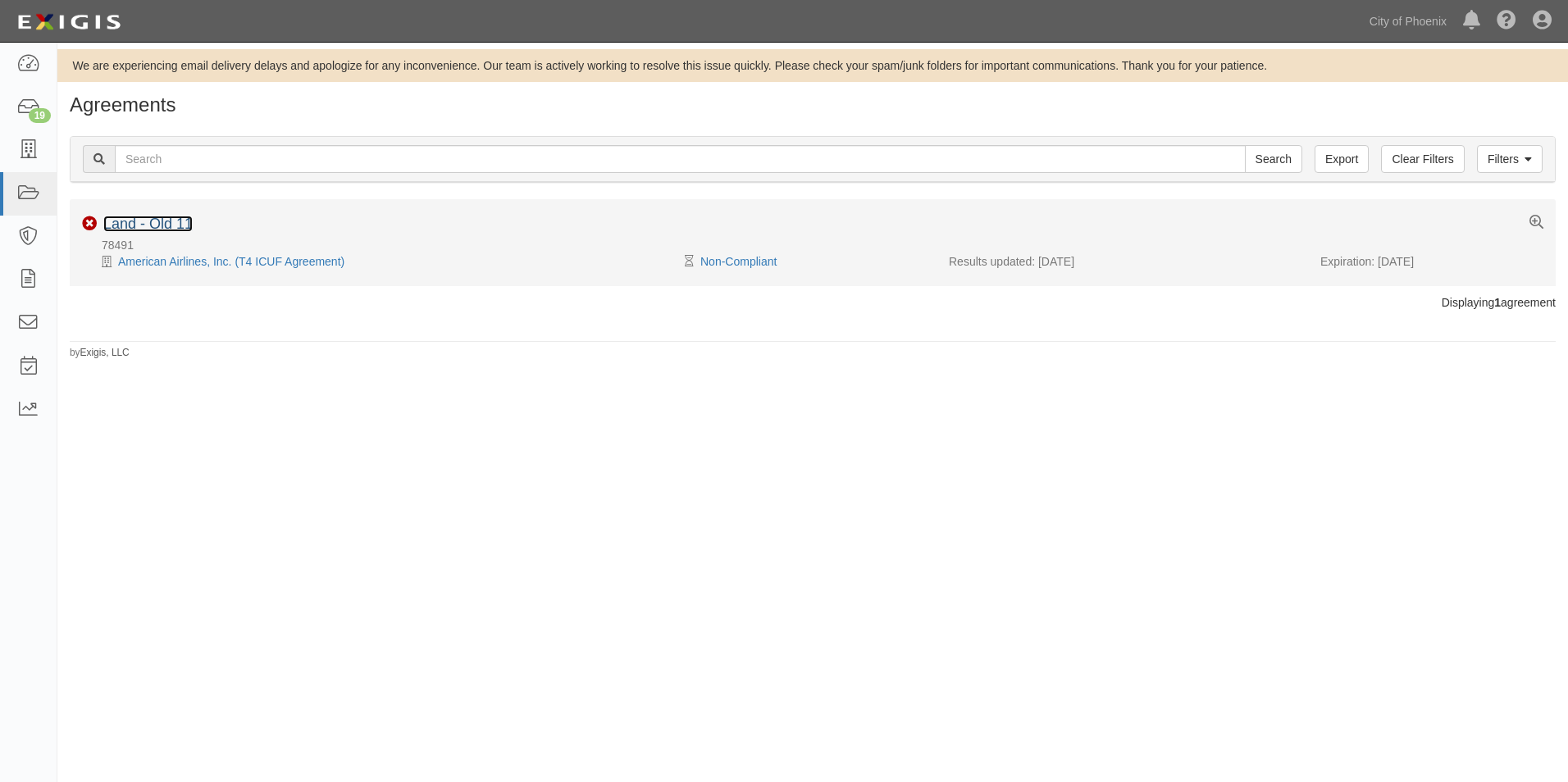 click on "Land - Old 11" at bounding box center (148, 224) 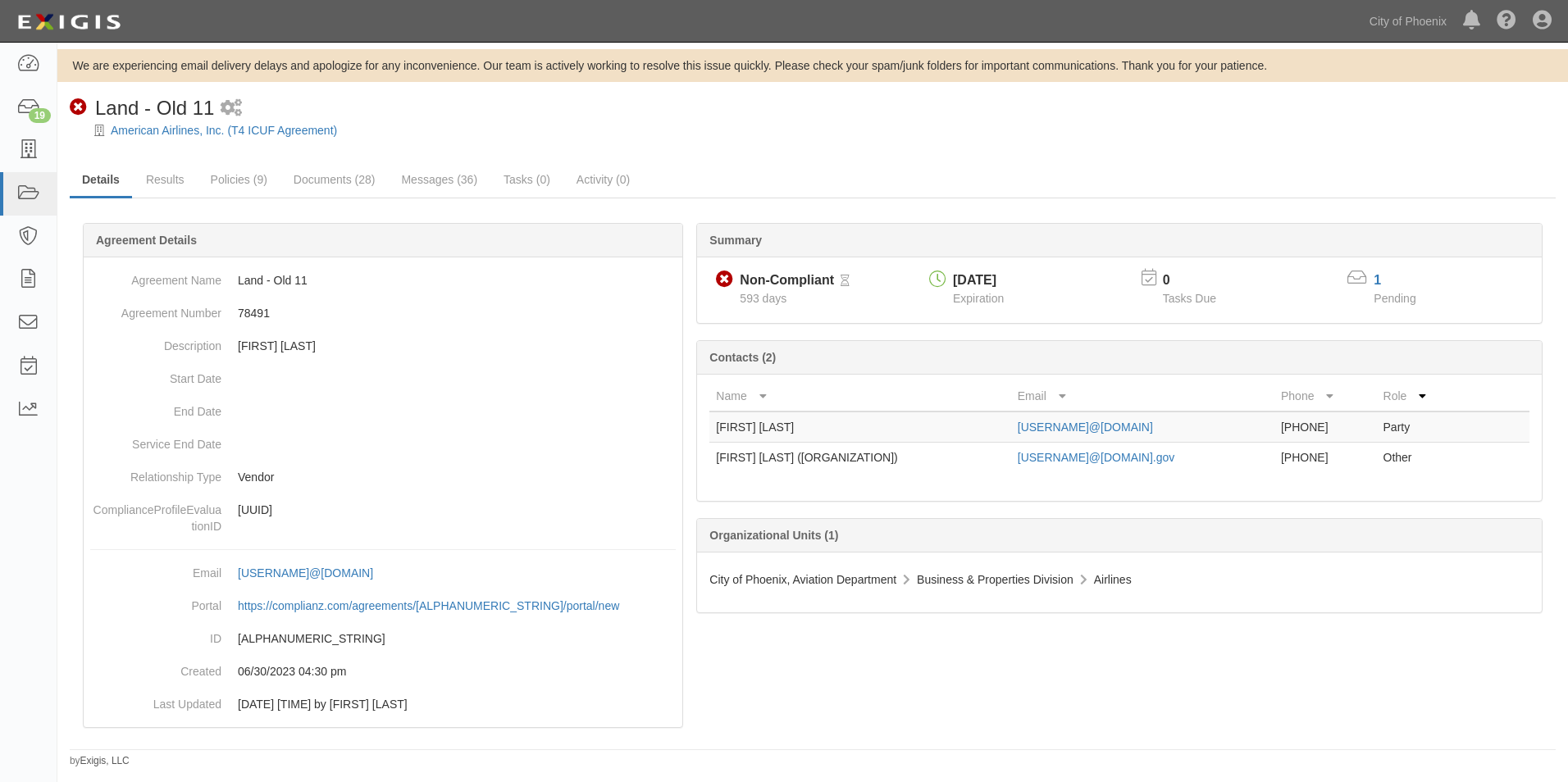 scroll, scrollTop: 0, scrollLeft: 0, axis: both 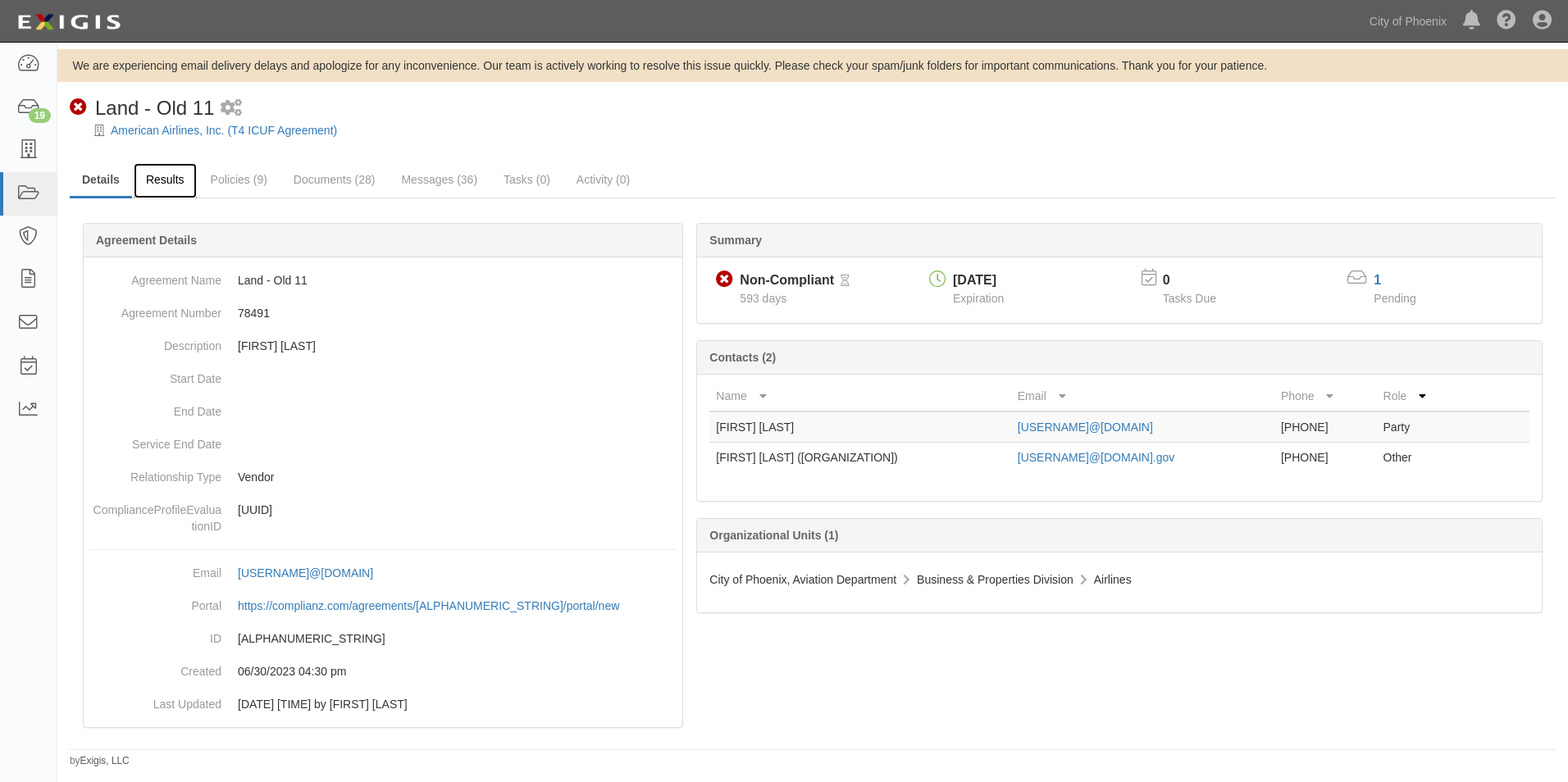 click on "Results" at bounding box center [165, 180] 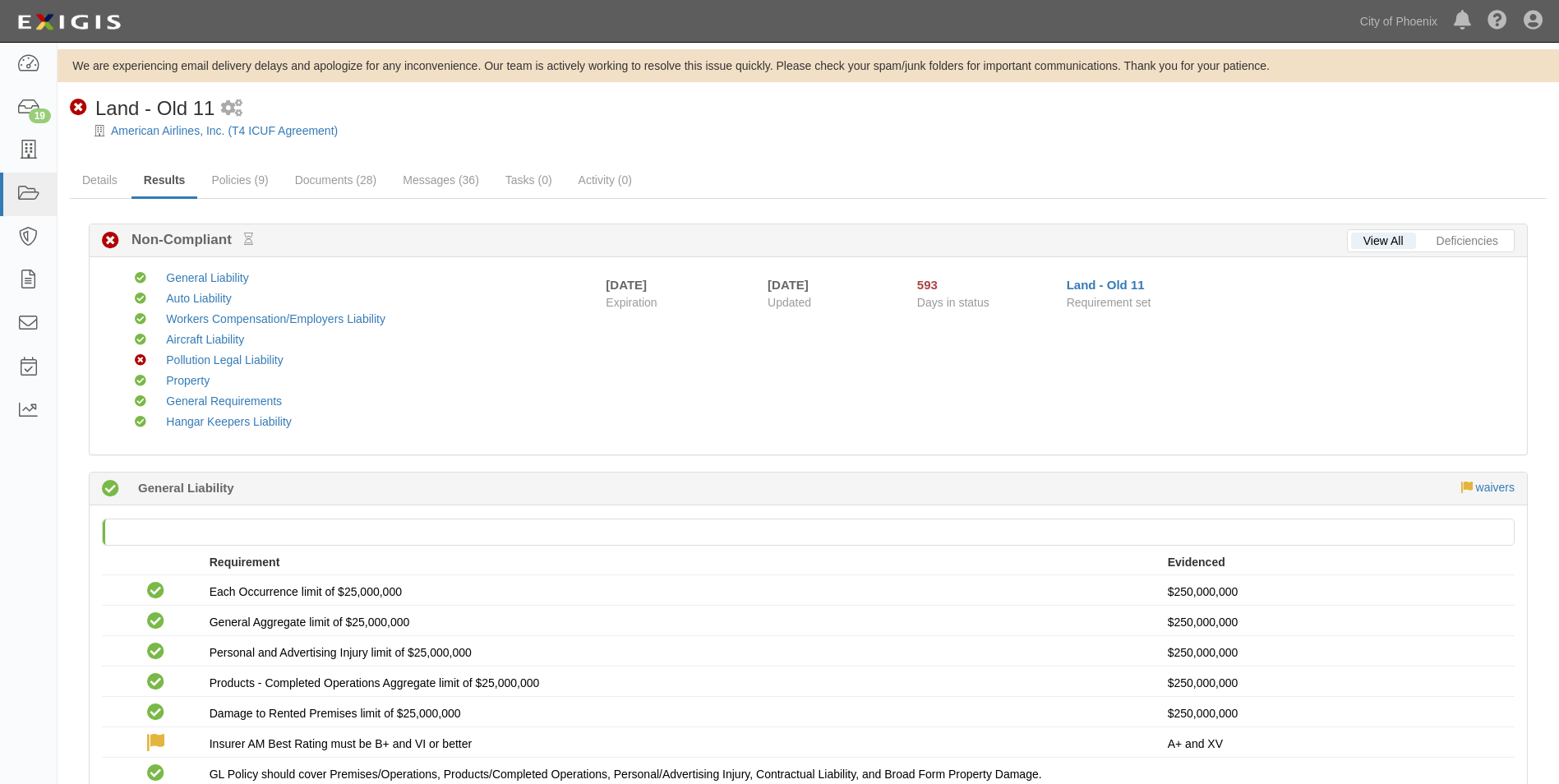 scroll, scrollTop: 0, scrollLeft: 0, axis: both 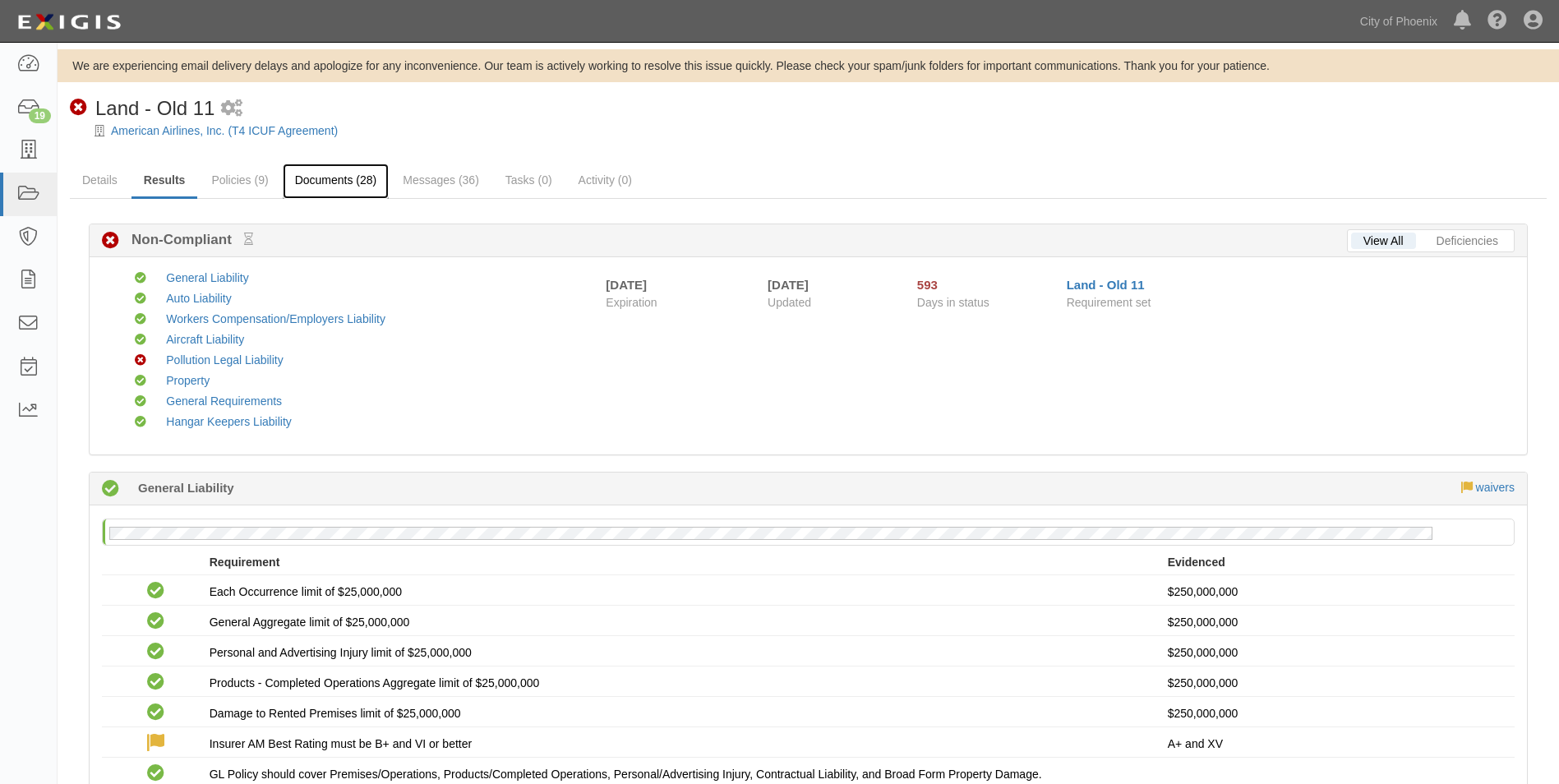 click on "Documents (28)" at bounding box center [336, 181] 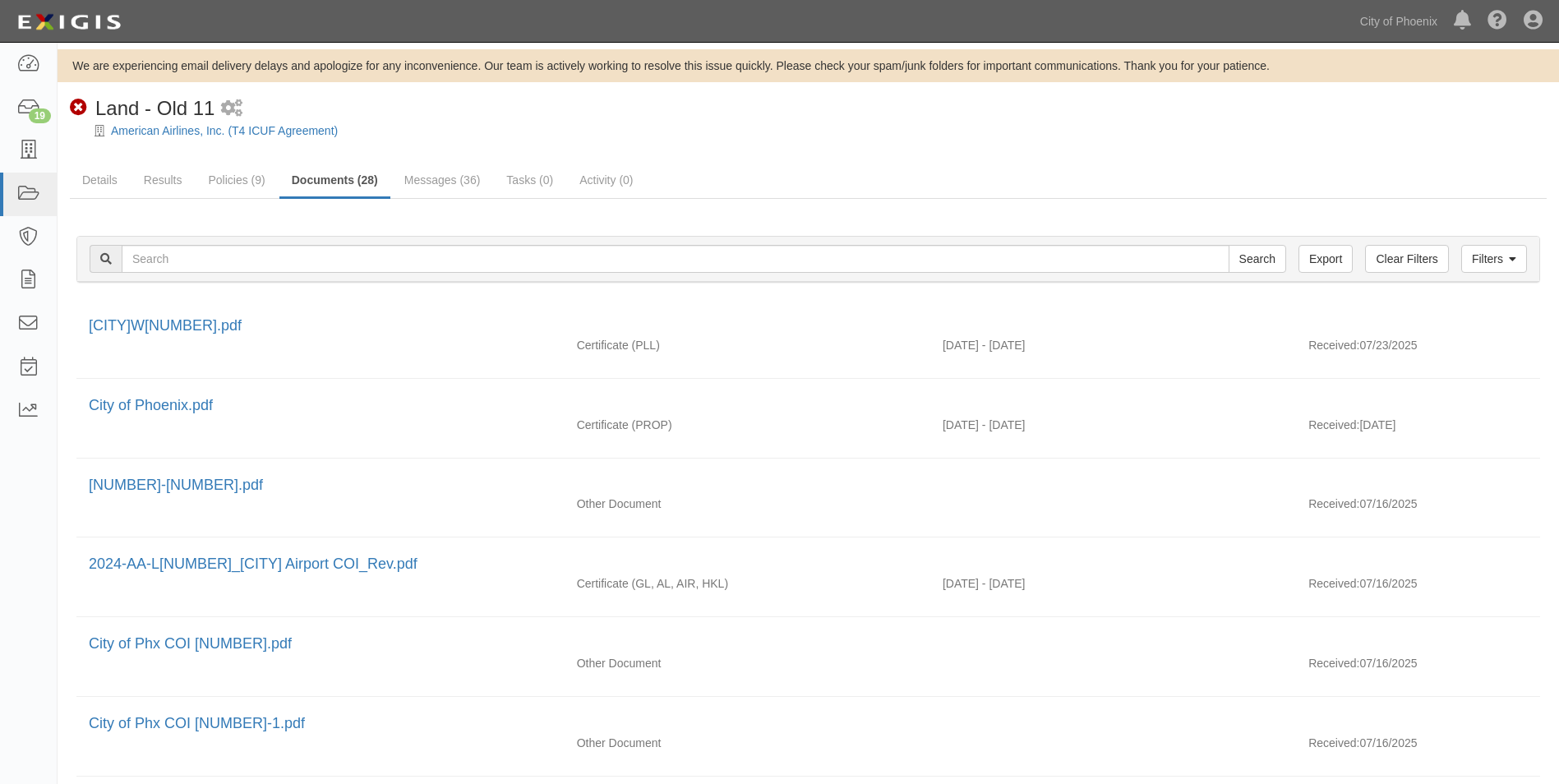 scroll, scrollTop: 0, scrollLeft: 0, axis: both 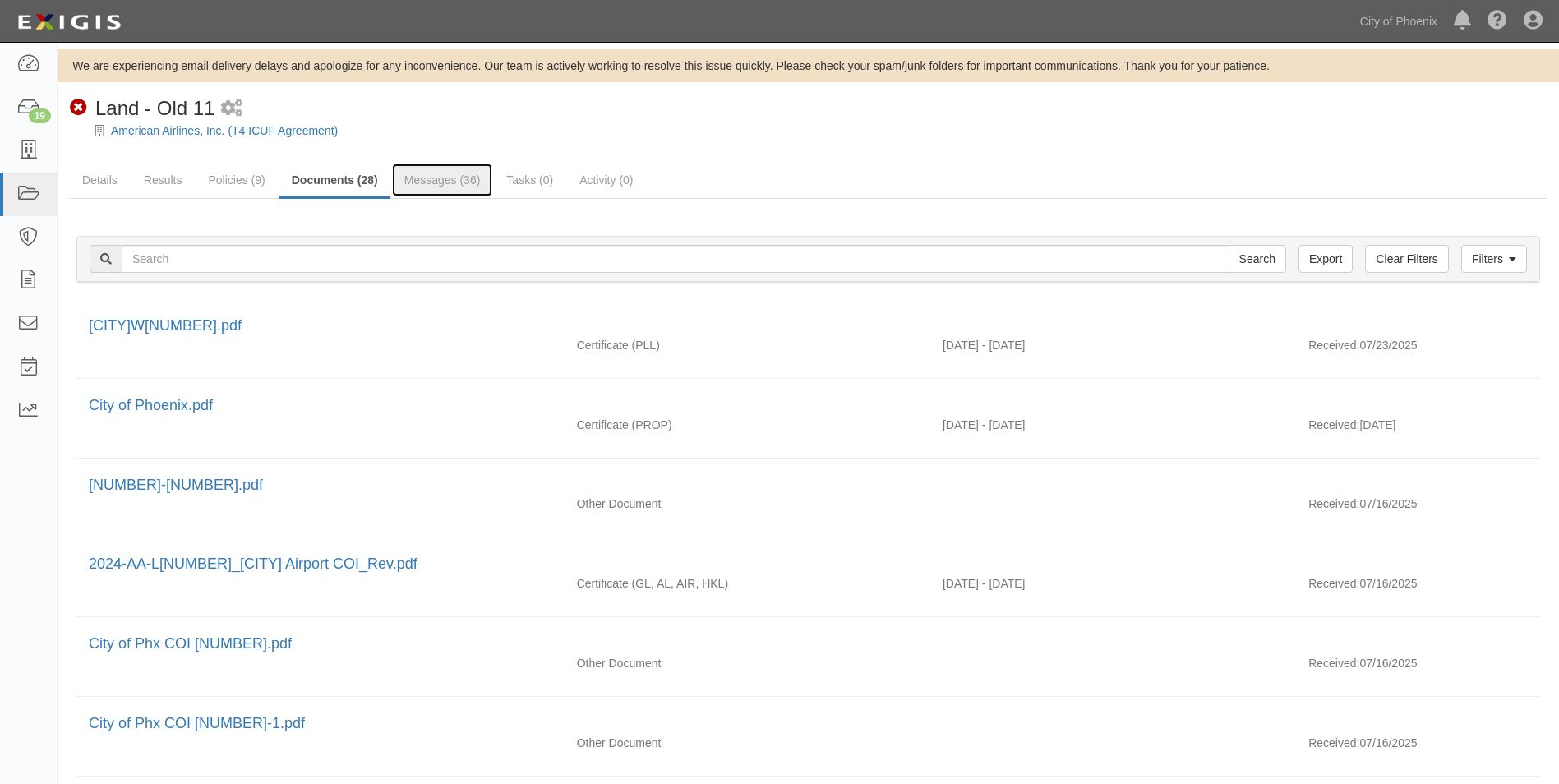 click on "Messages (36)" at bounding box center (442, 180) 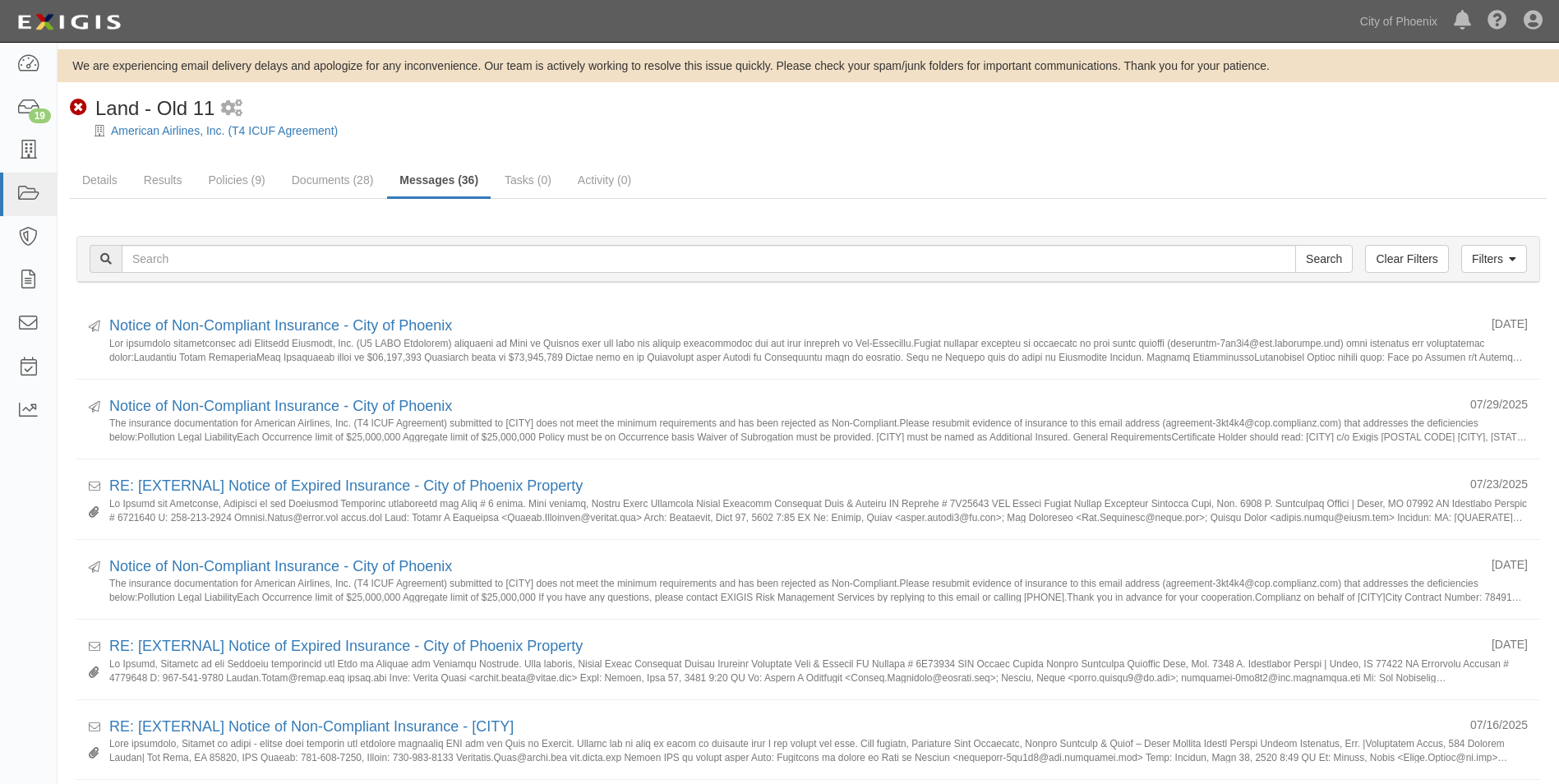 scroll, scrollTop: 0, scrollLeft: 0, axis: both 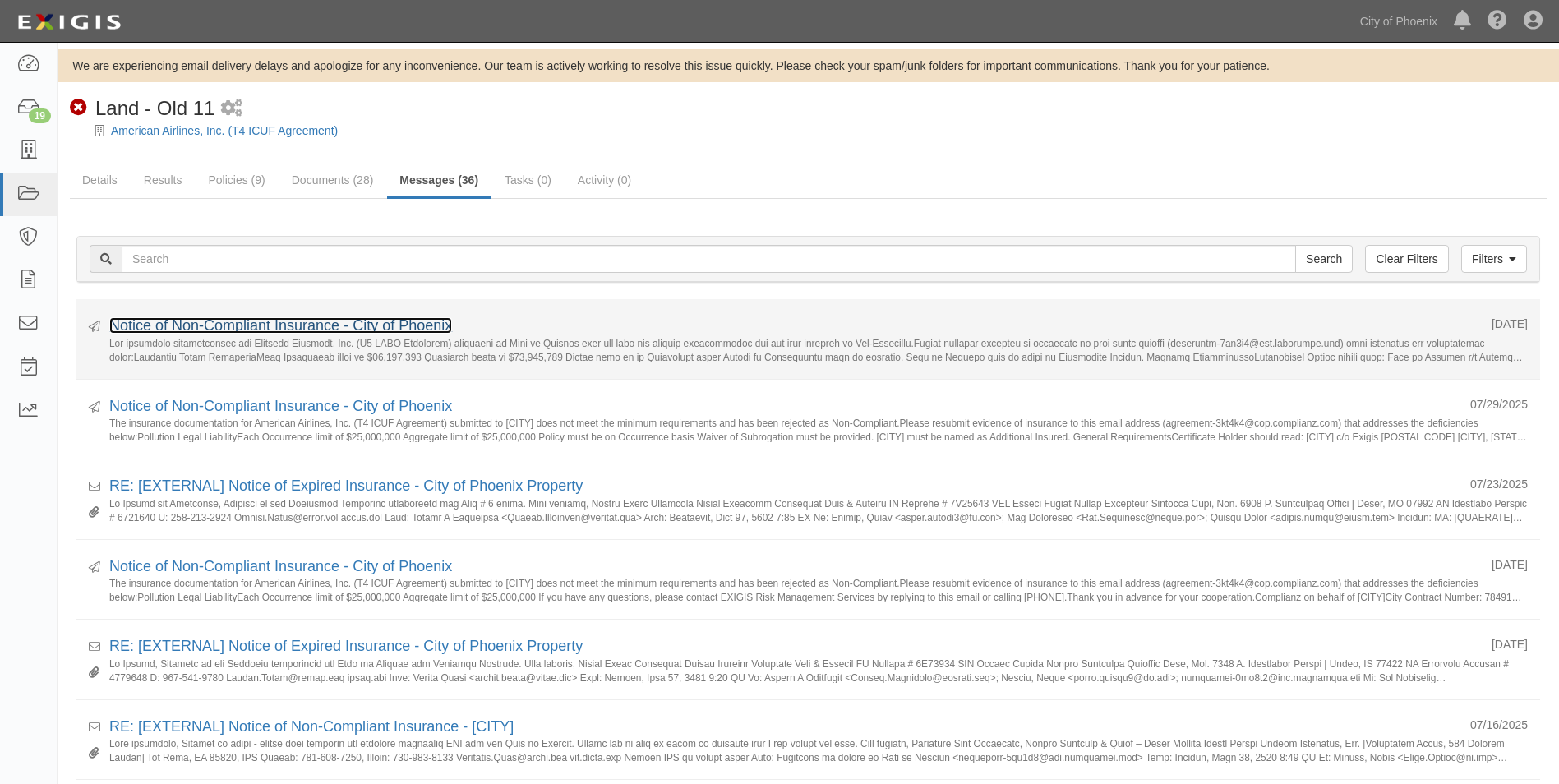 click on "Notice of Non-Compliant Insurance - City of Phoenix" at bounding box center (280, 325) 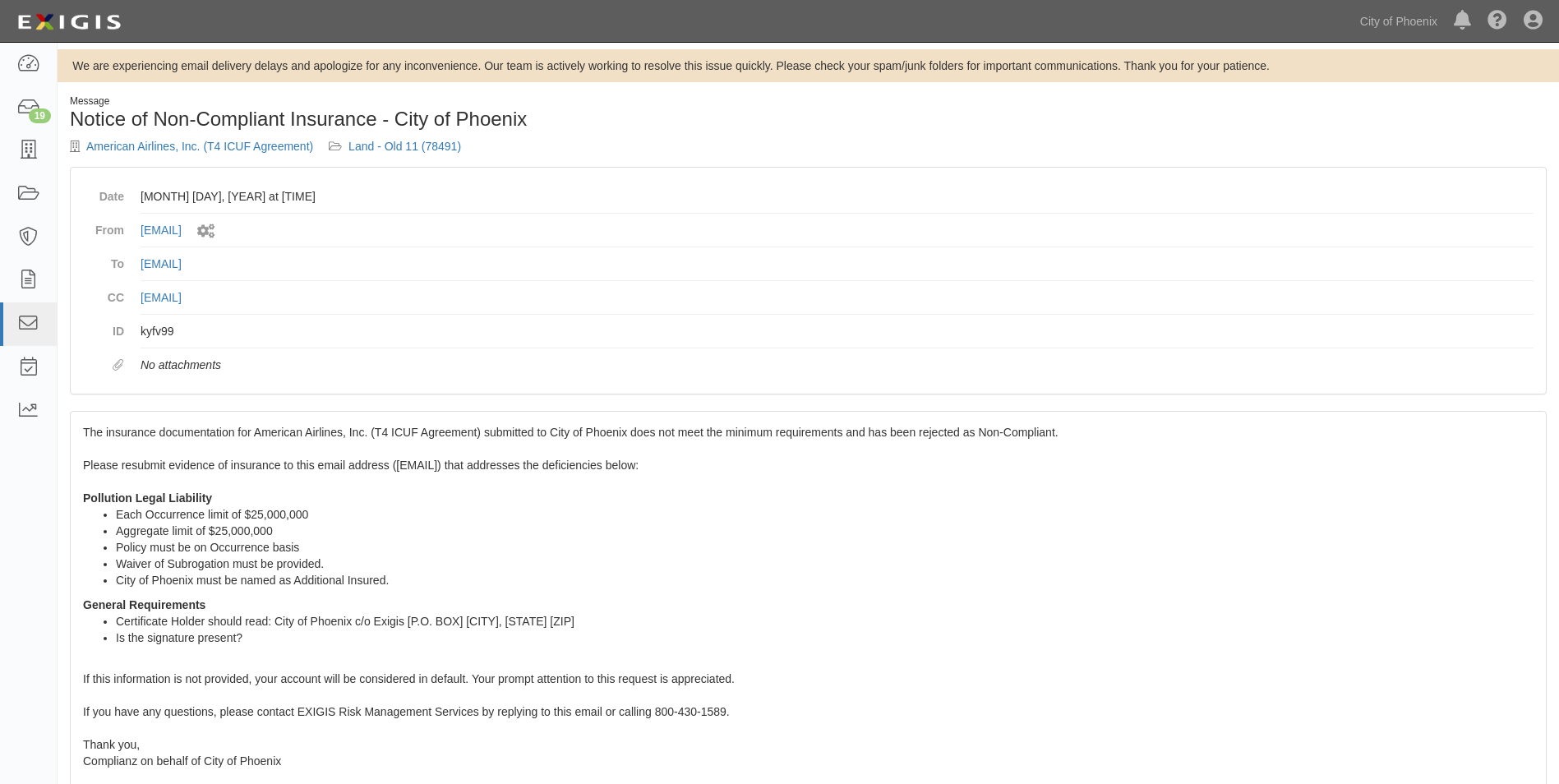 scroll, scrollTop: 0, scrollLeft: 0, axis: both 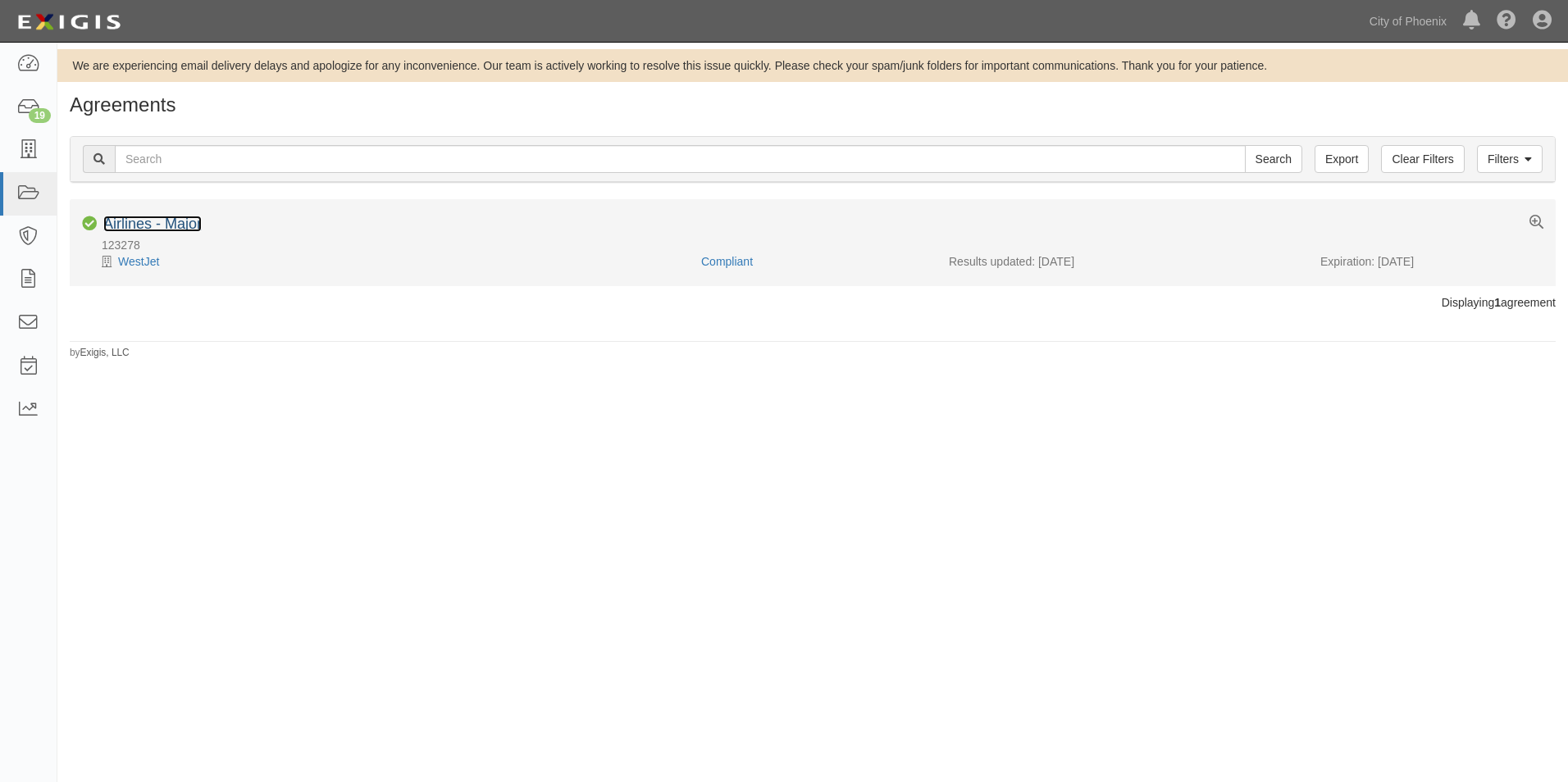 click on "Airlines - Major" at bounding box center (153, 224) 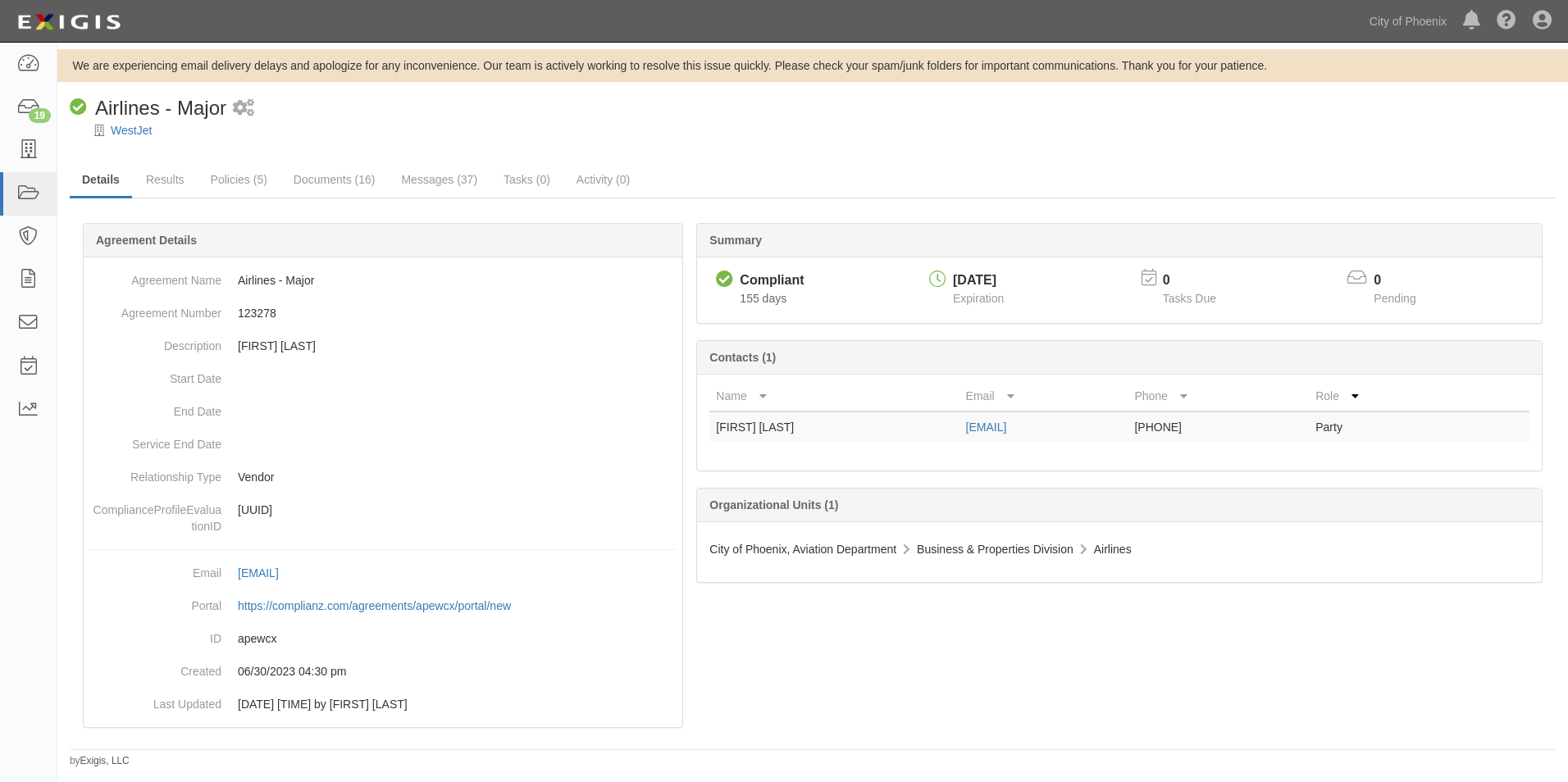 scroll, scrollTop: 0, scrollLeft: 0, axis: both 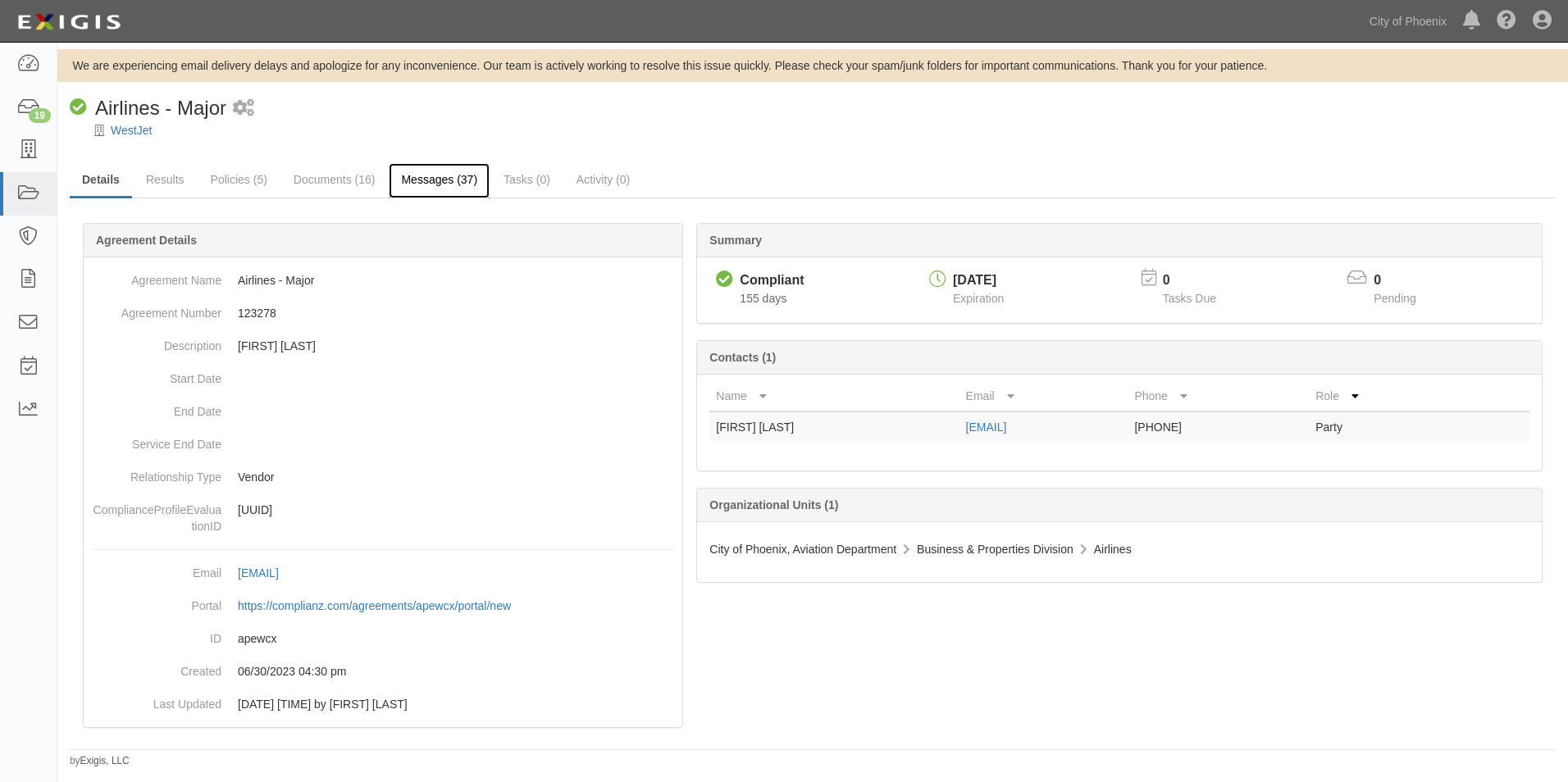 click on "Messages (37)" at bounding box center (439, 180) 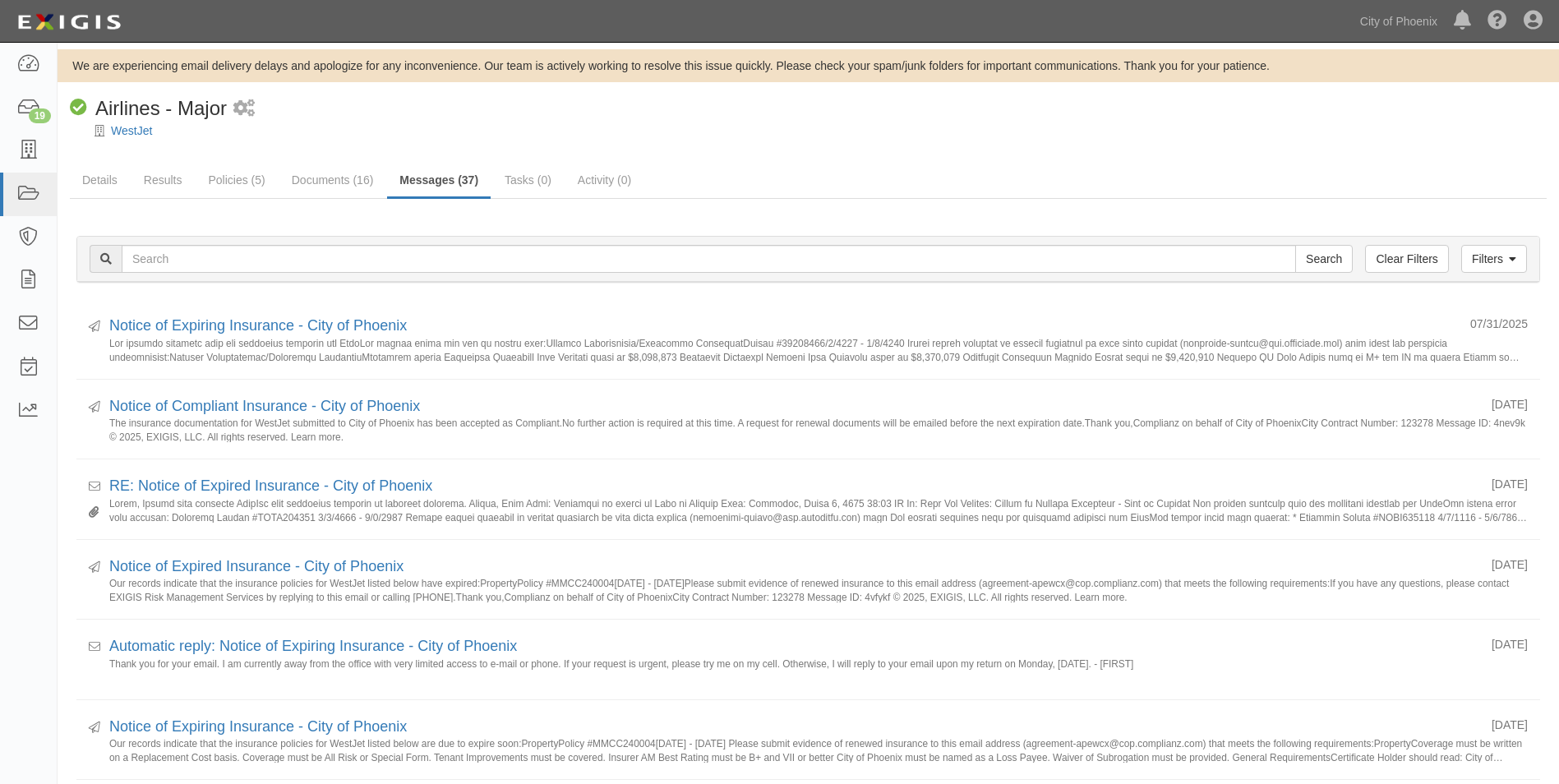scroll, scrollTop: 0, scrollLeft: 0, axis: both 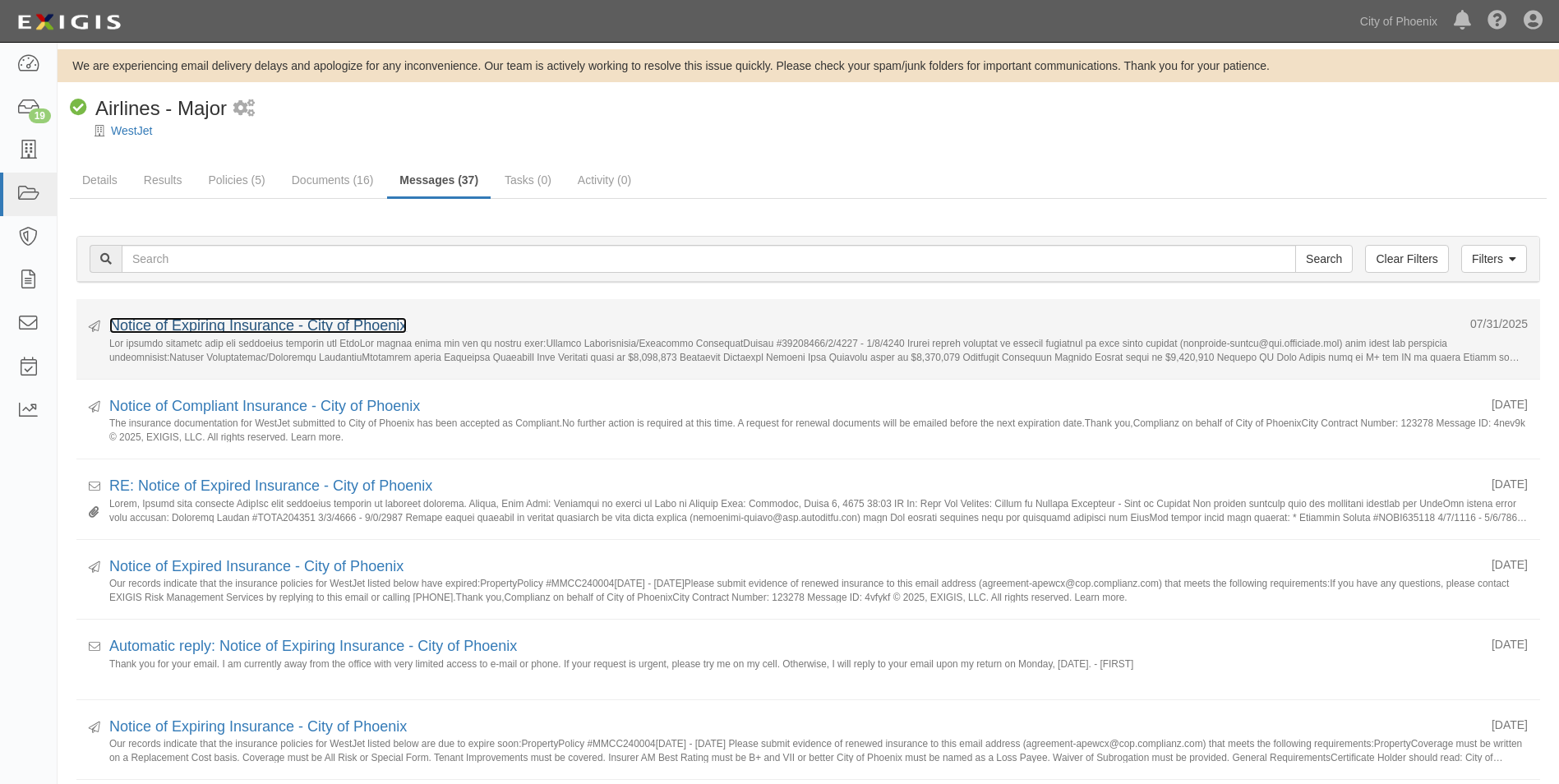 click on "Notice of Expiring Insurance - City of Phoenix" at bounding box center (258, 325) 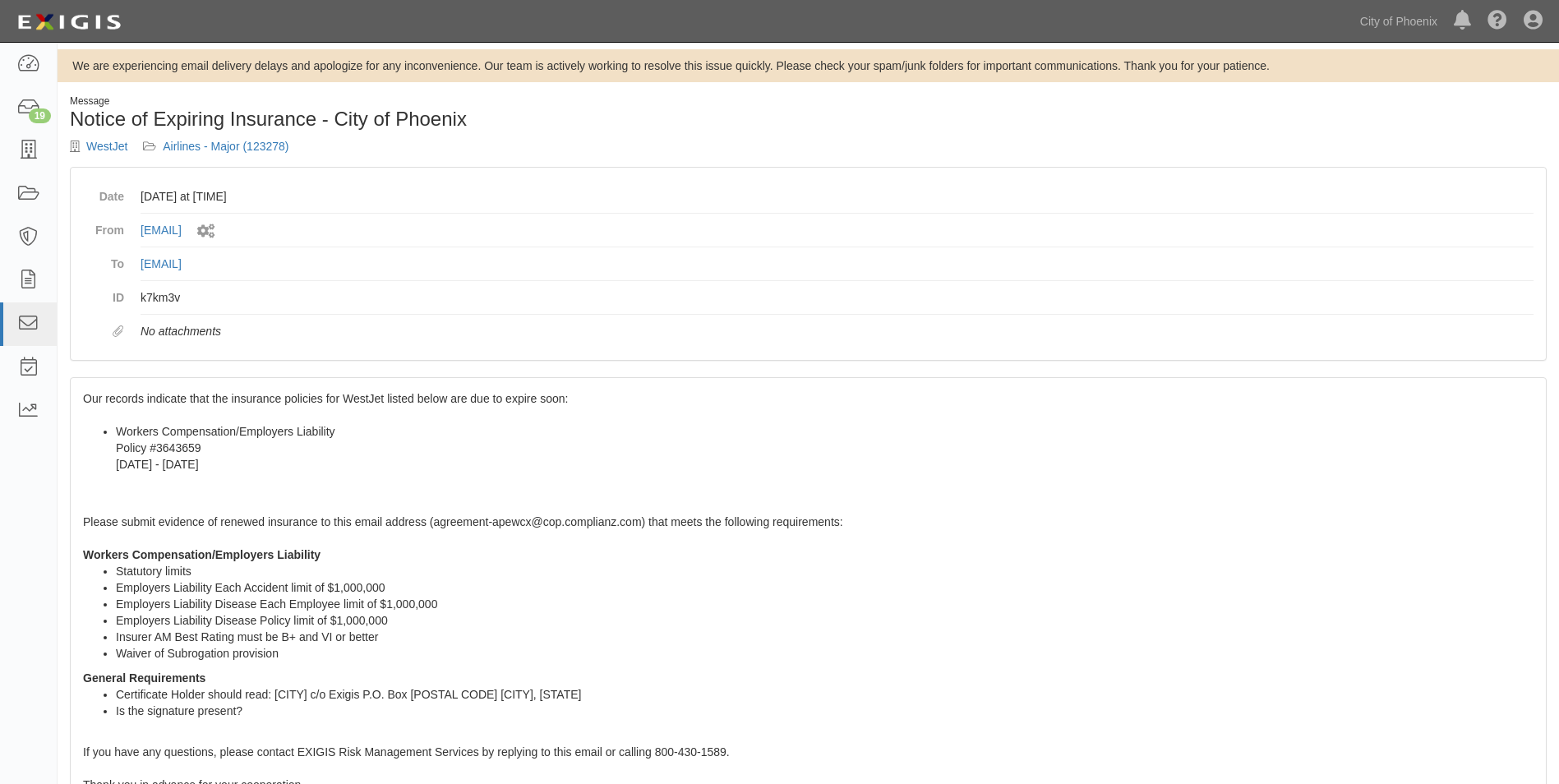 scroll, scrollTop: 0, scrollLeft: 0, axis: both 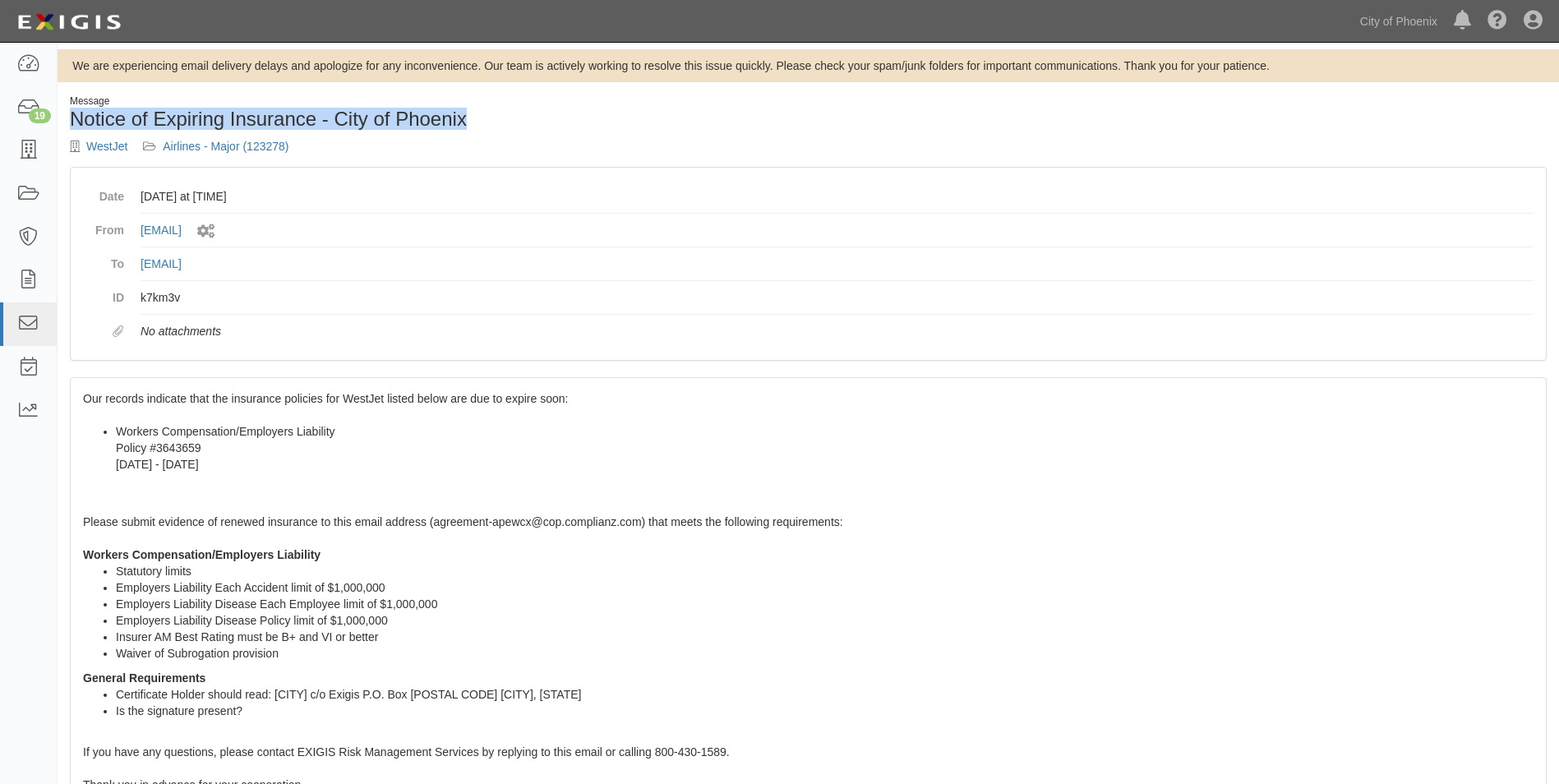 drag, startPoint x: 68, startPoint y: 118, endPoint x: 514, endPoint y: 122, distance: 446.0179 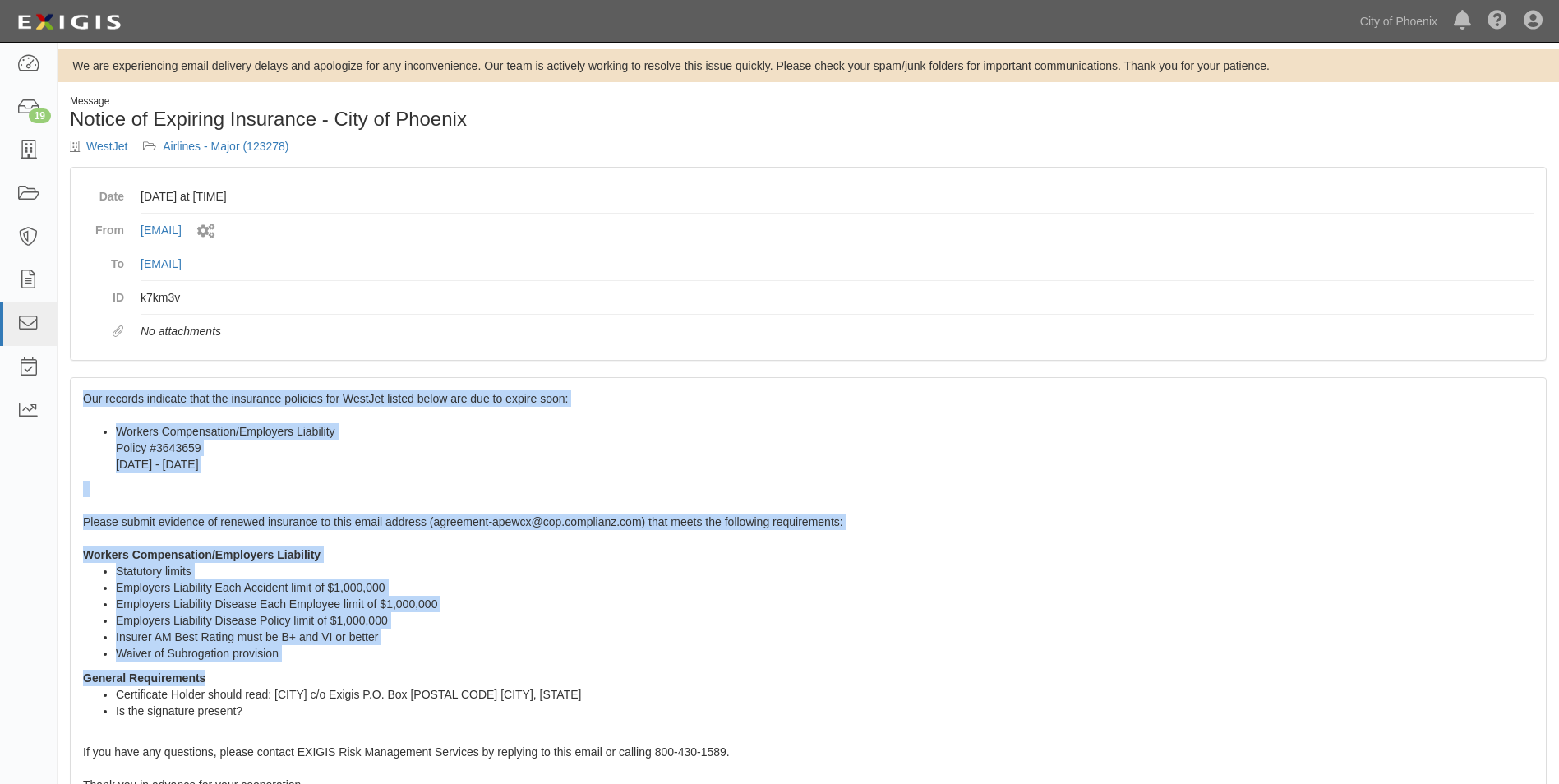 drag, startPoint x: 81, startPoint y: 395, endPoint x: 809, endPoint y: 724, distance: 798.8899 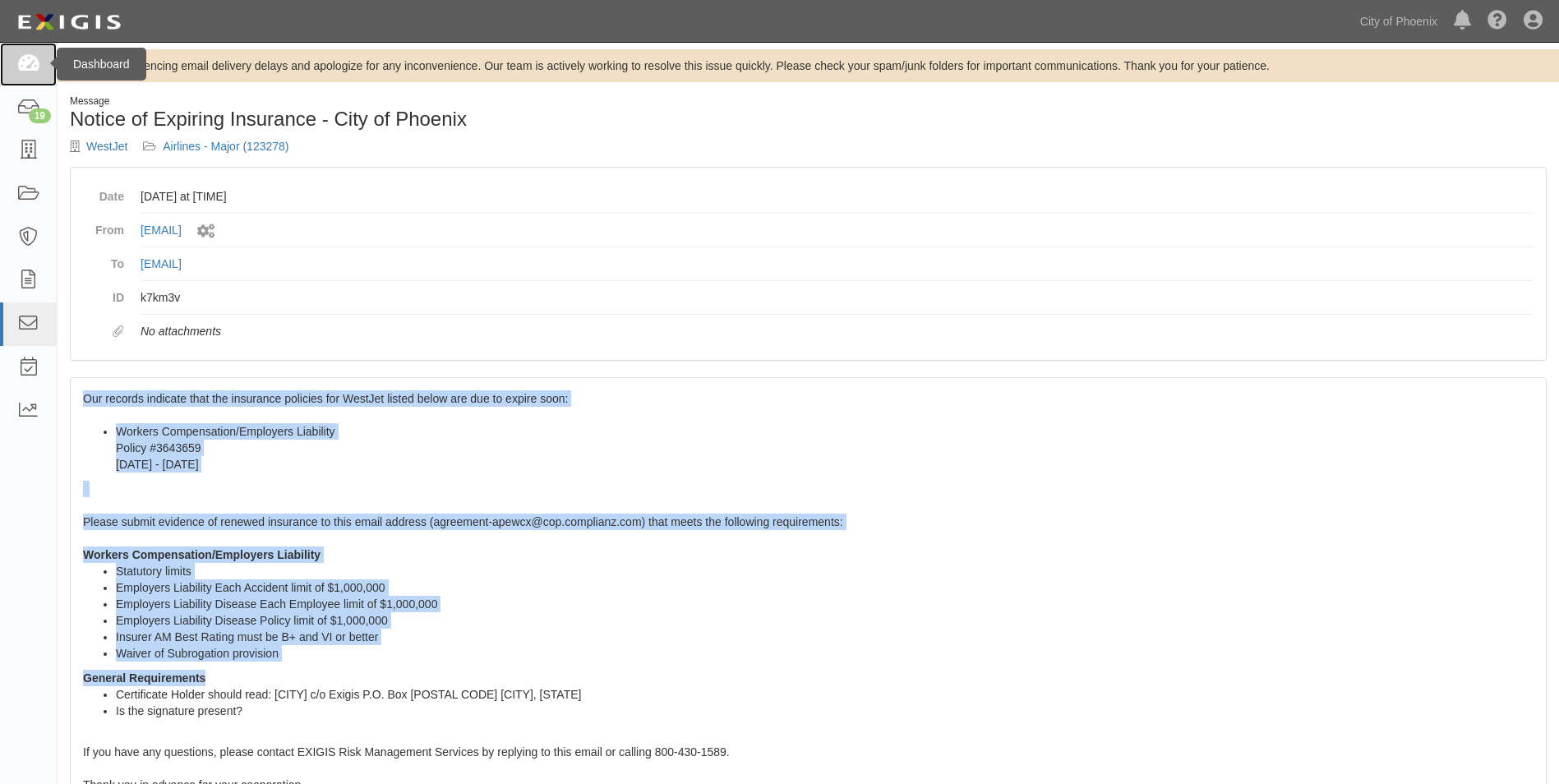 click at bounding box center (28, 64) 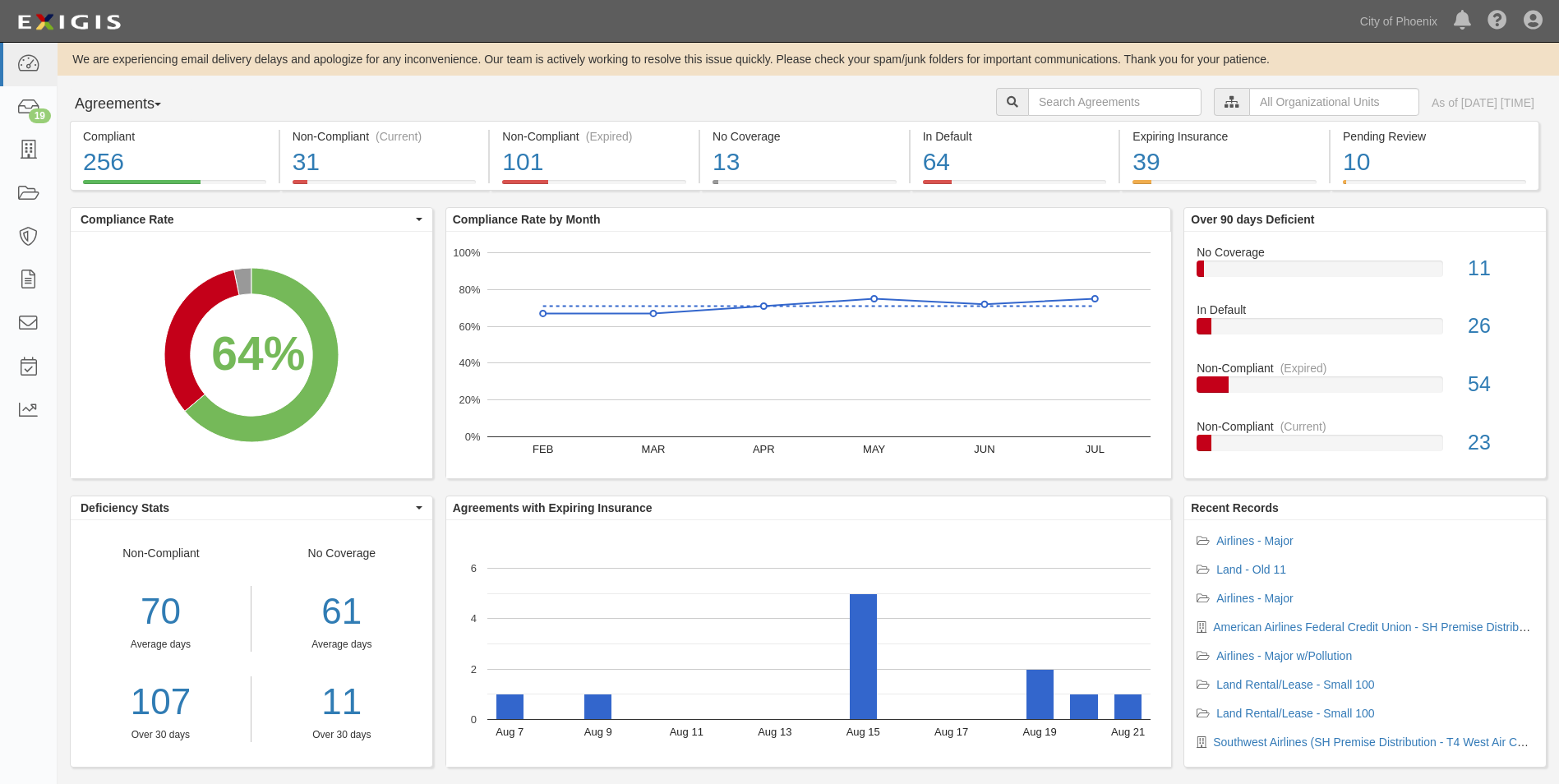scroll, scrollTop: 0, scrollLeft: 0, axis: both 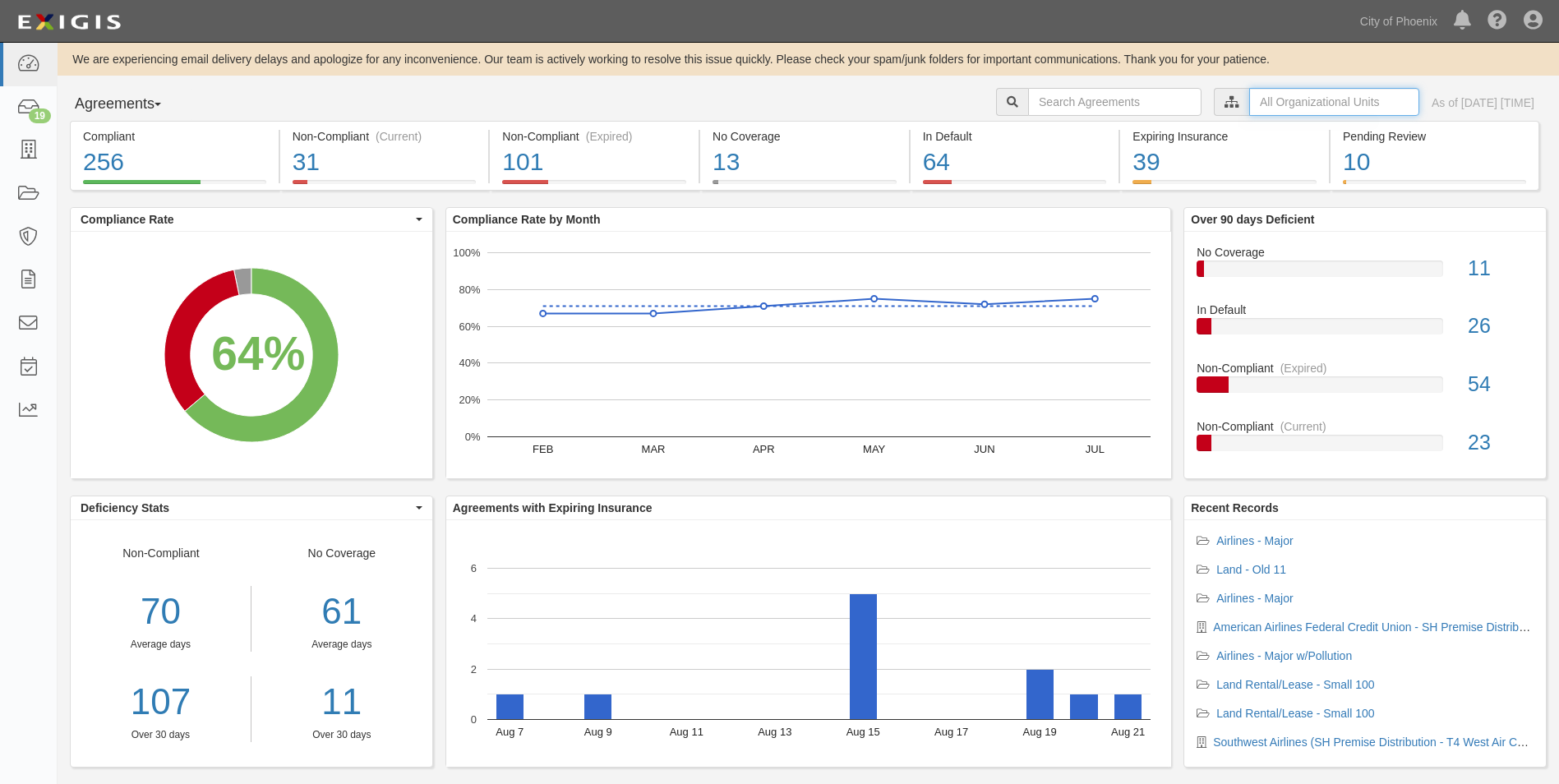 click at bounding box center (1334, 102) 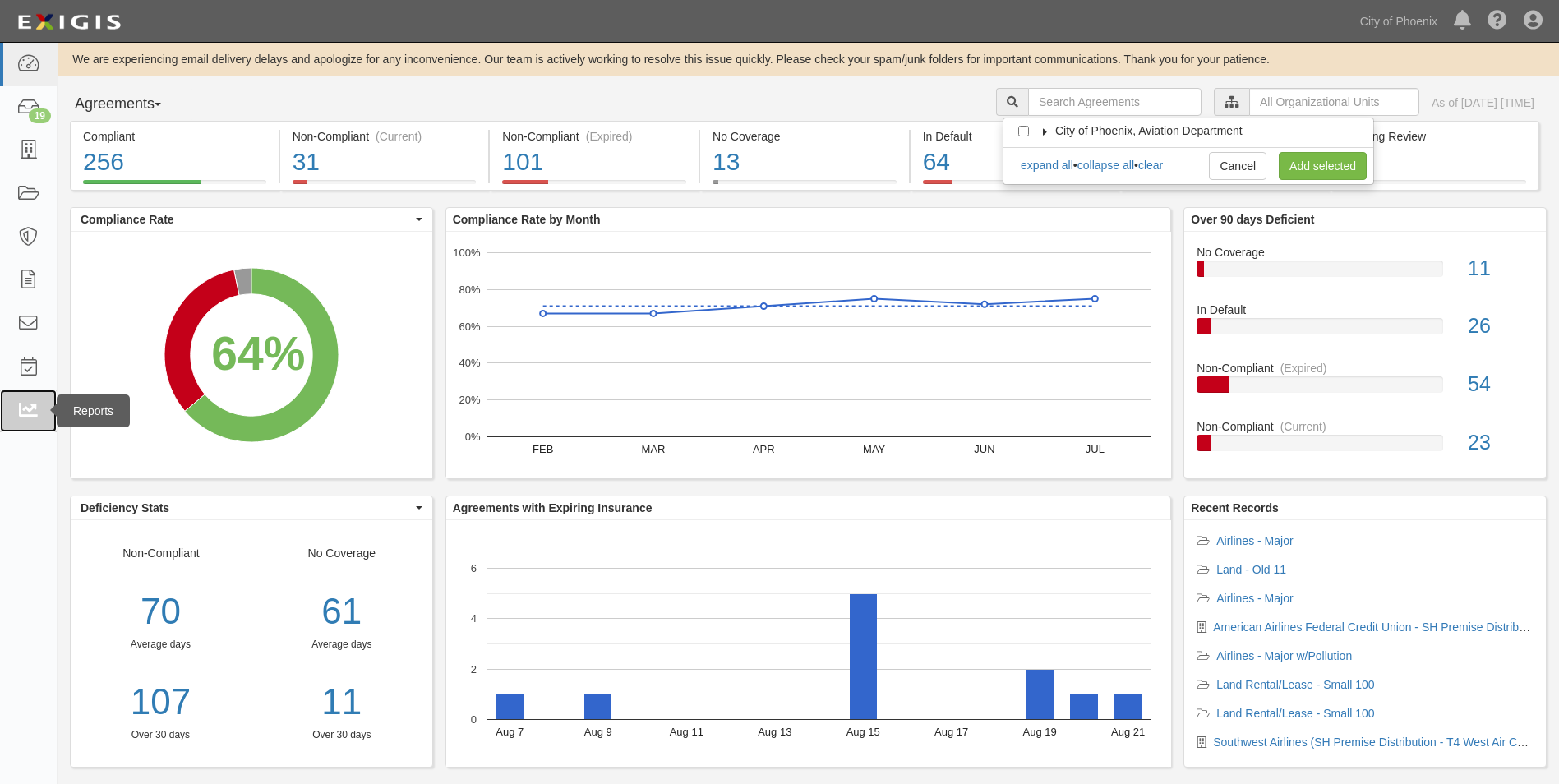 click at bounding box center [28, 411] 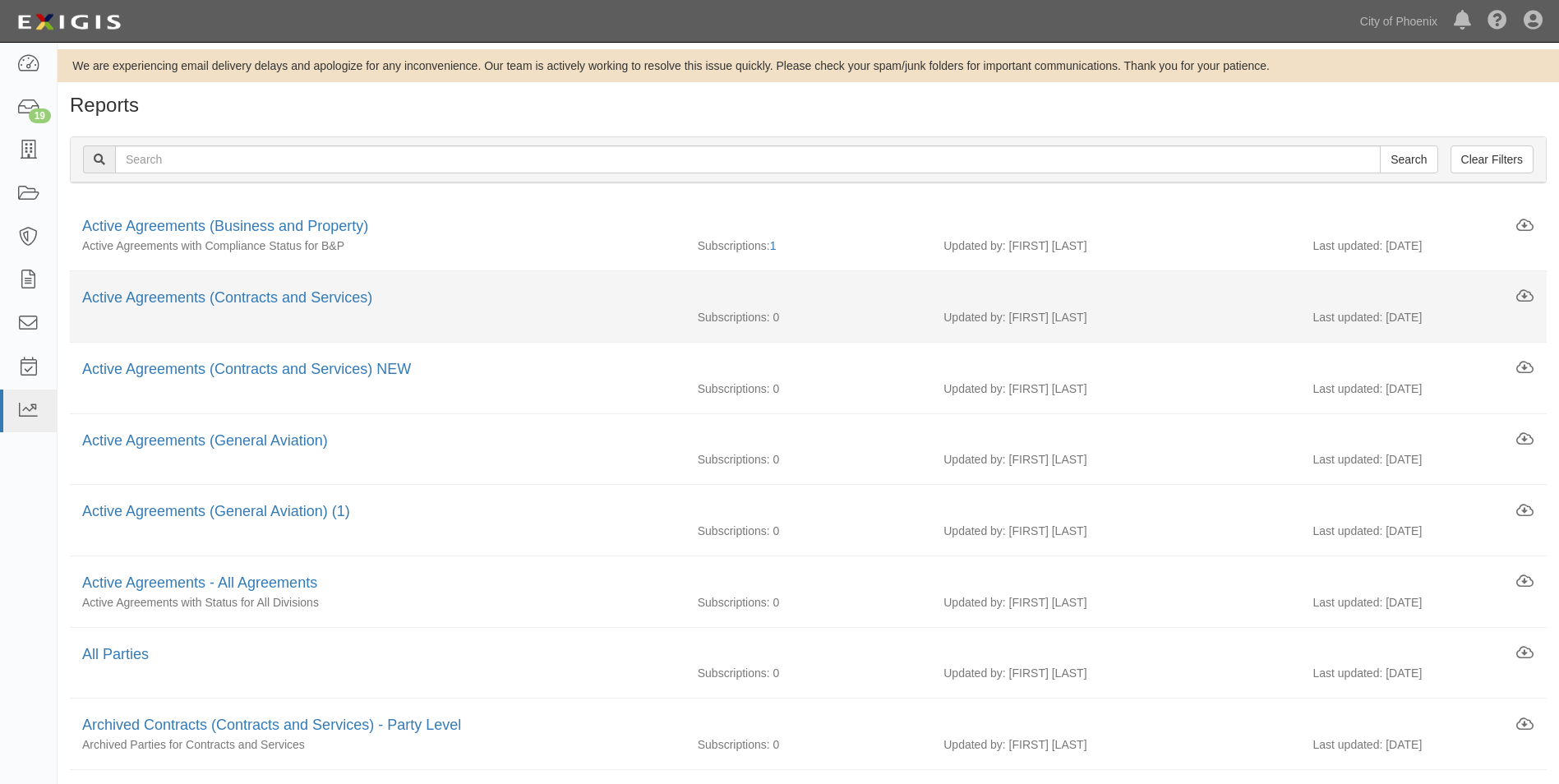 scroll, scrollTop: 0, scrollLeft: 0, axis: both 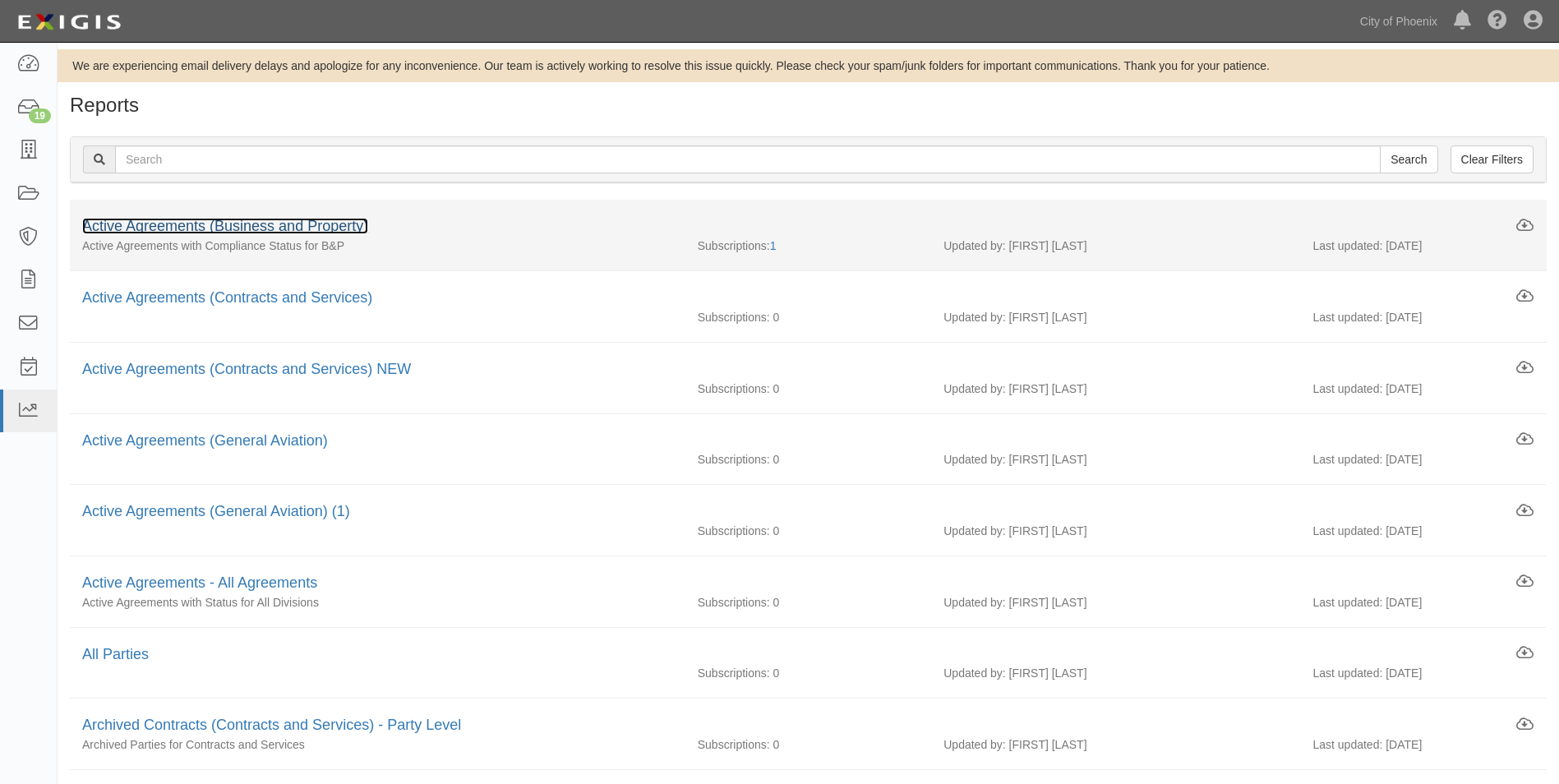 click on "Active Agreements (Business and Property)" at bounding box center (225, 226) 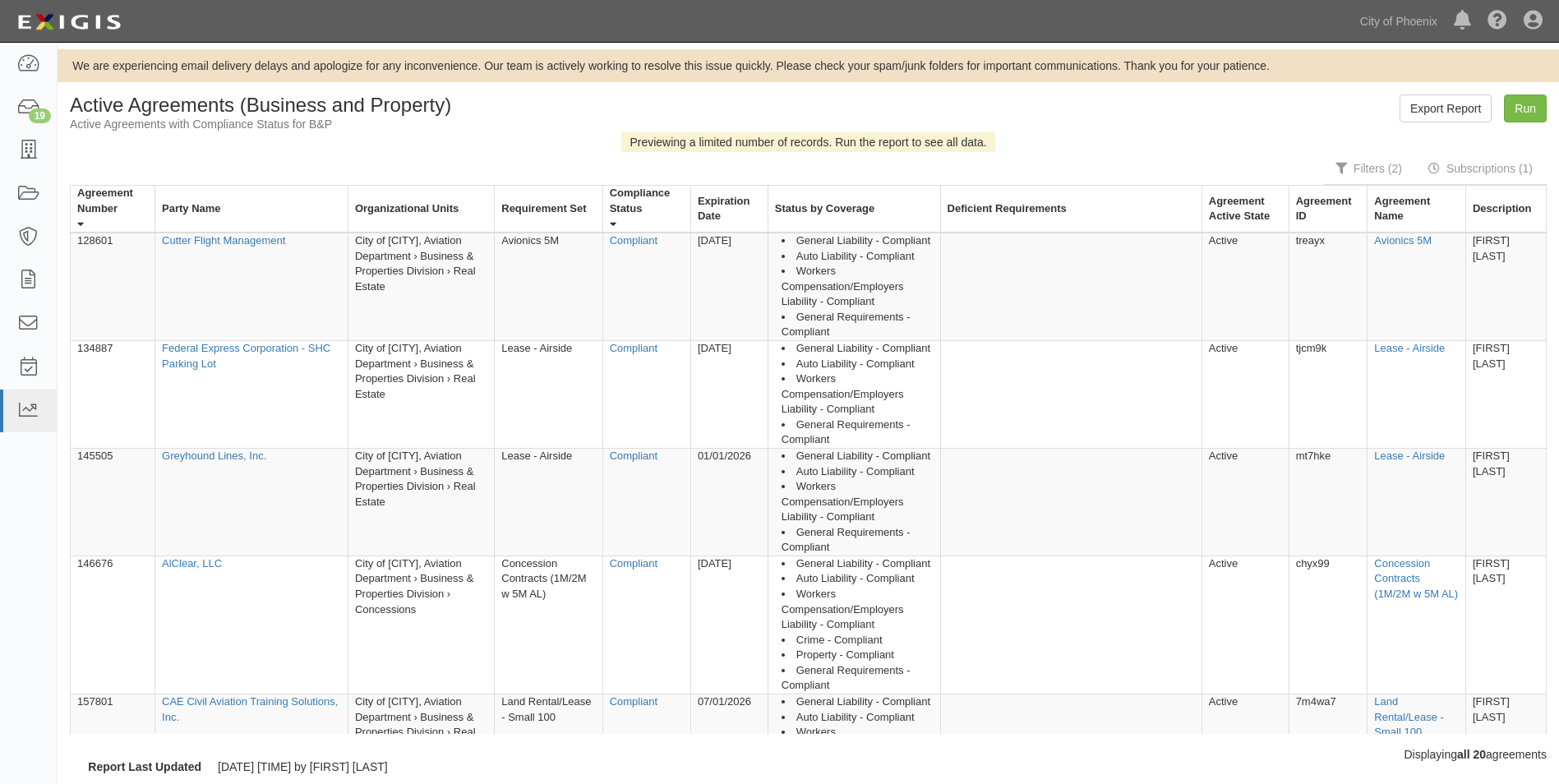 scroll, scrollTop: 0, scrollLeft: 0, axis: both 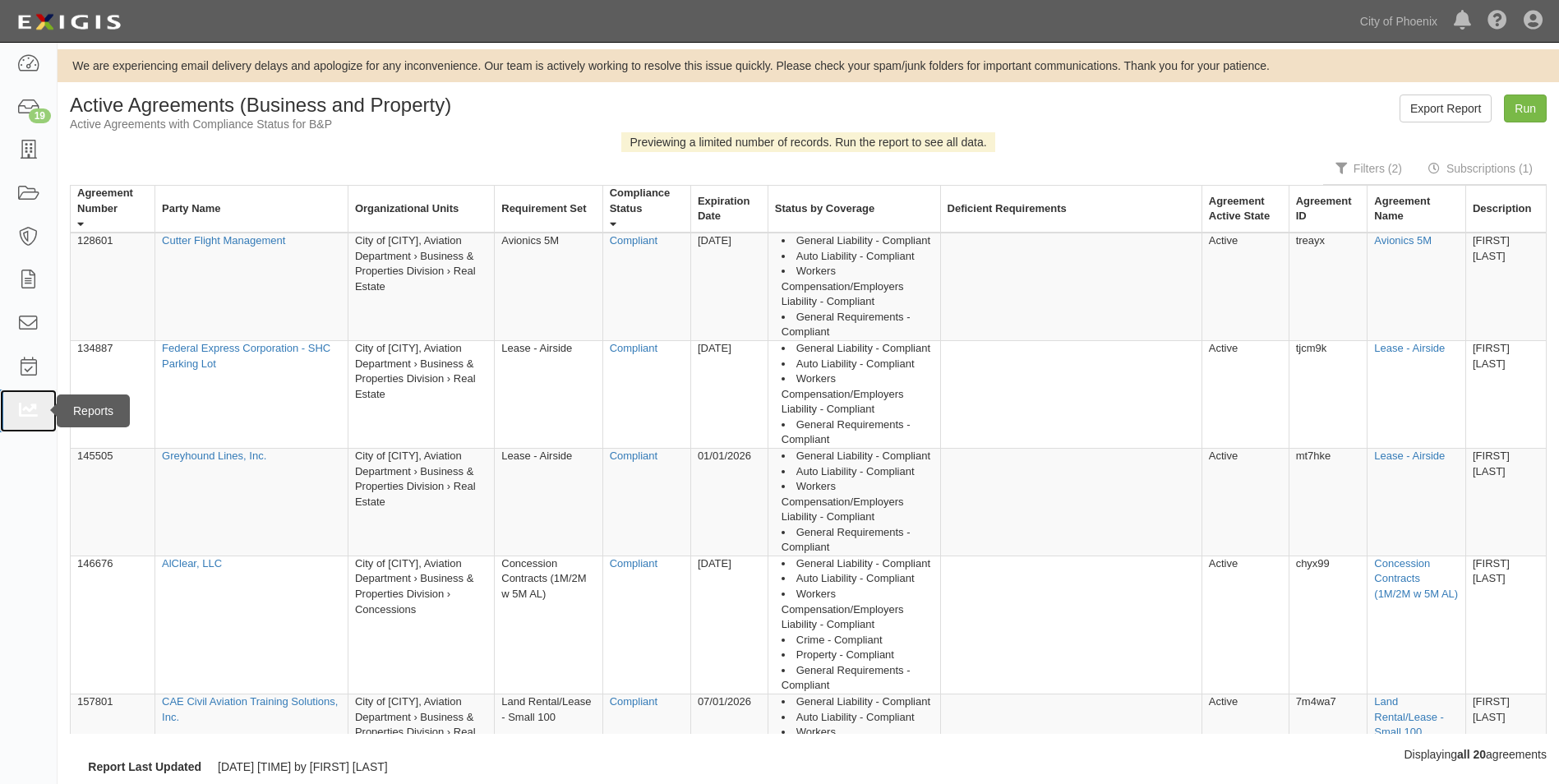 click at bounding box center [28, 411] 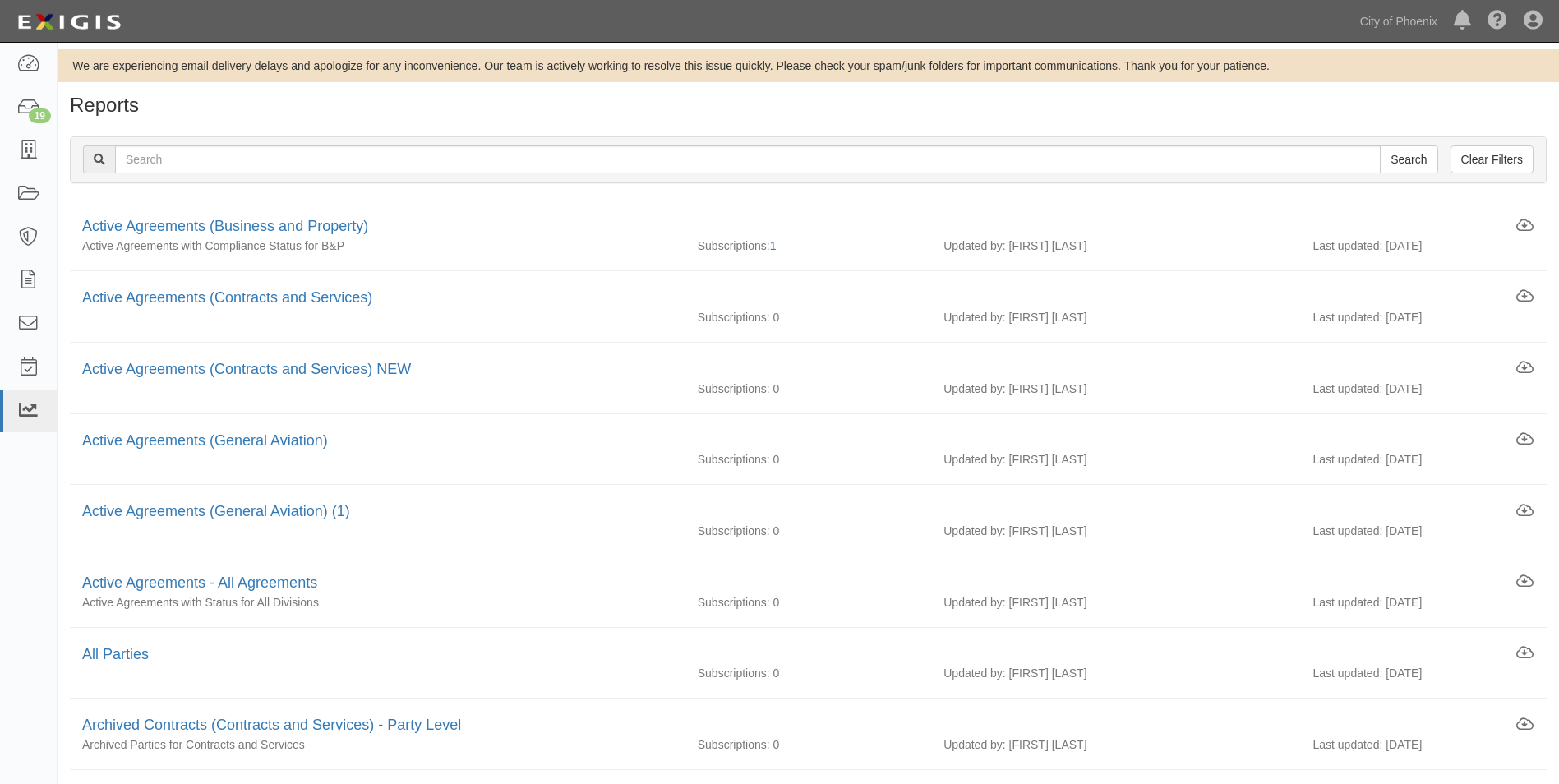 scroll, scrollTop: 0, scrollLeft: 0, axis: both 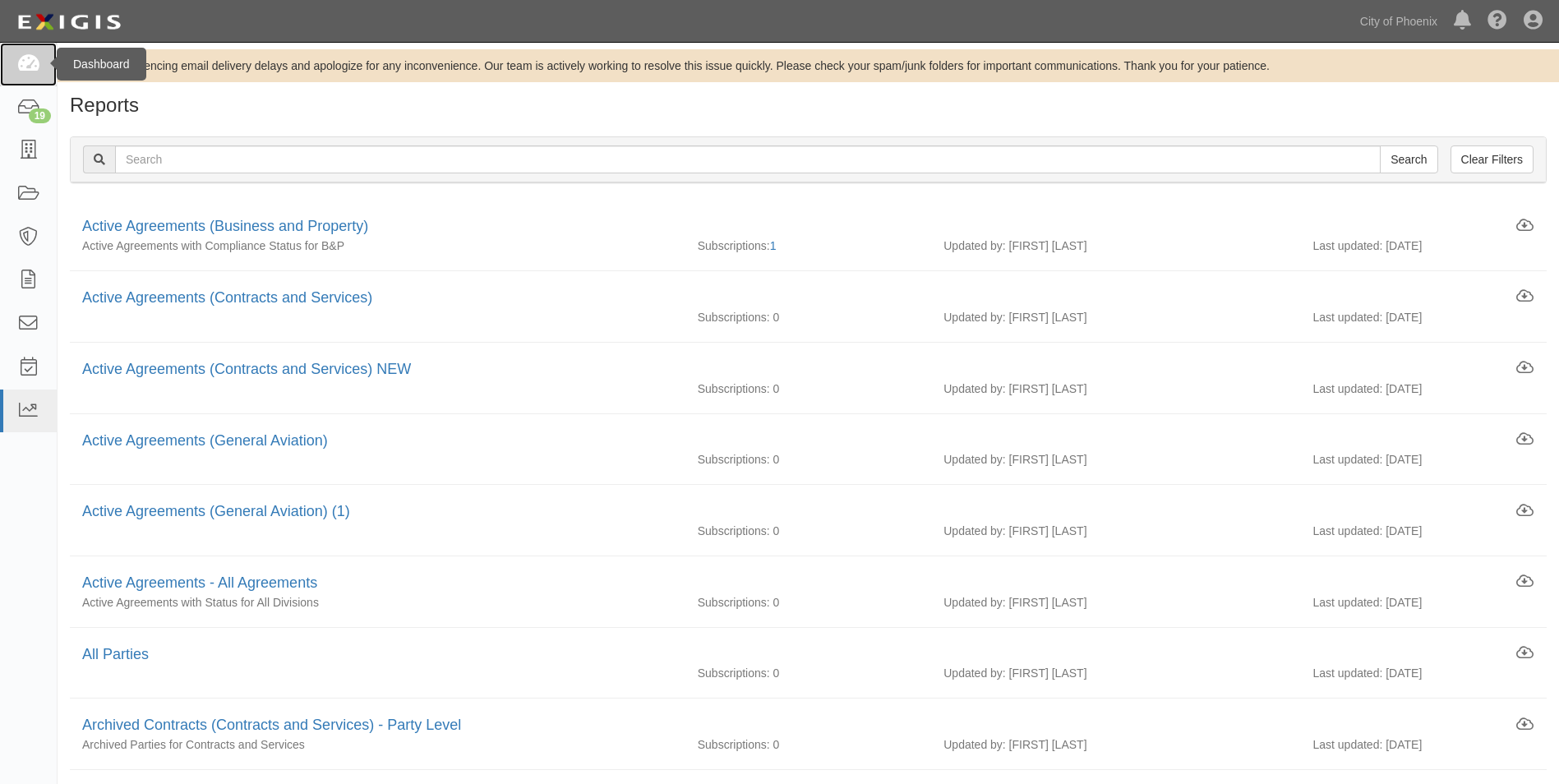click at bounding box center (28, 64) 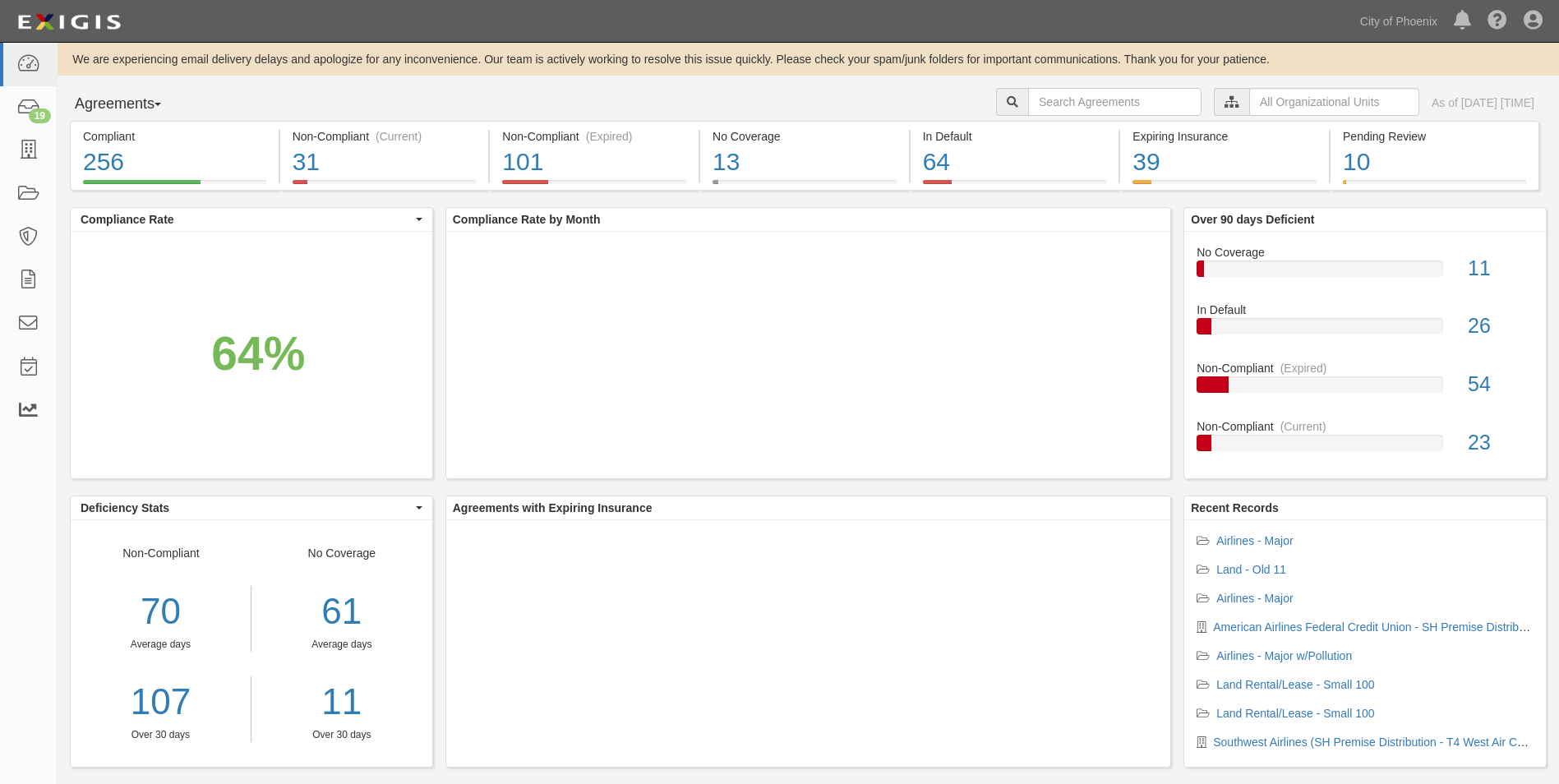 scroll, scrollTop: 0, scrollLeft: 0, axis: both 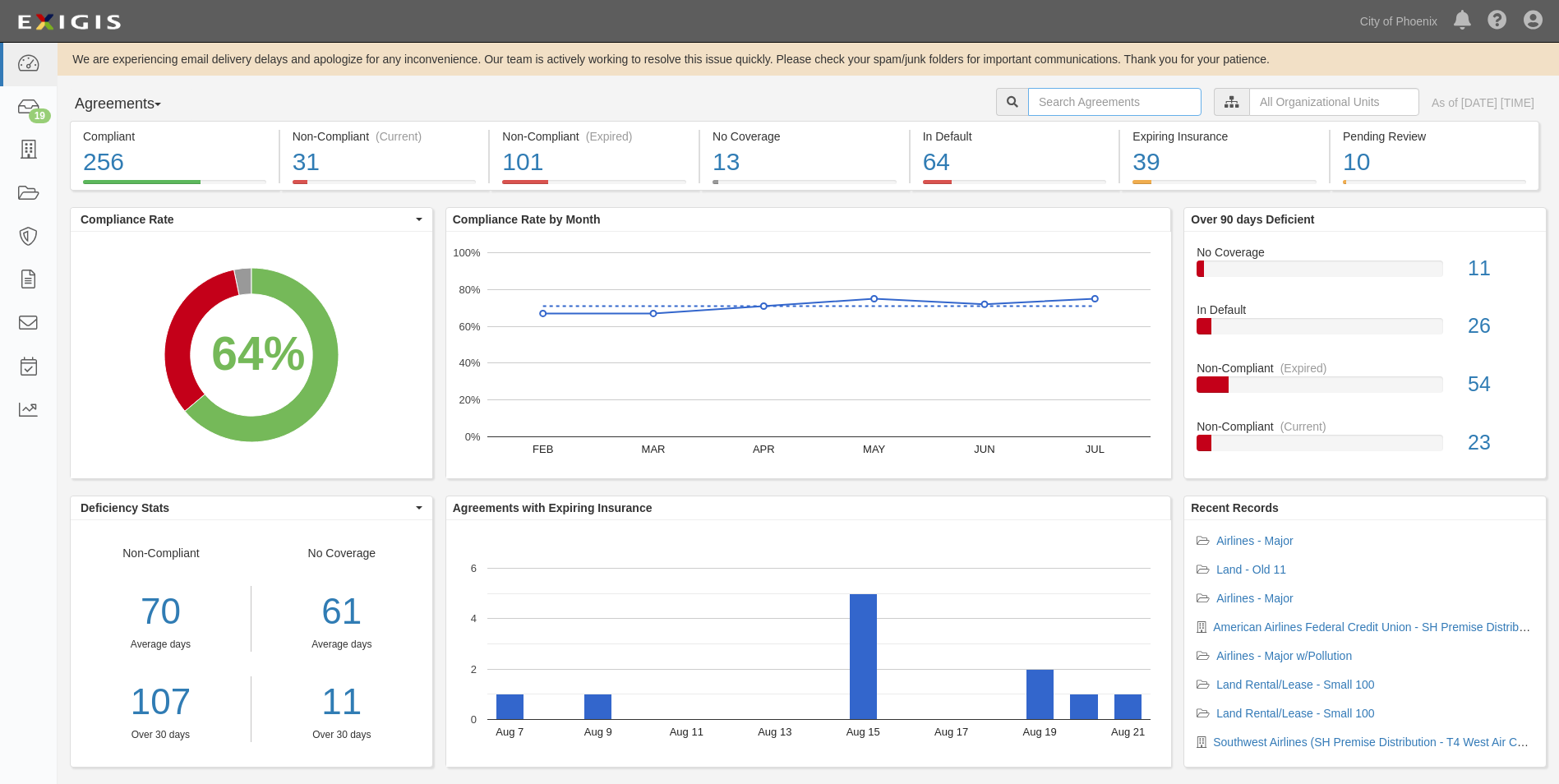 click at bounding box center (1114, 102) 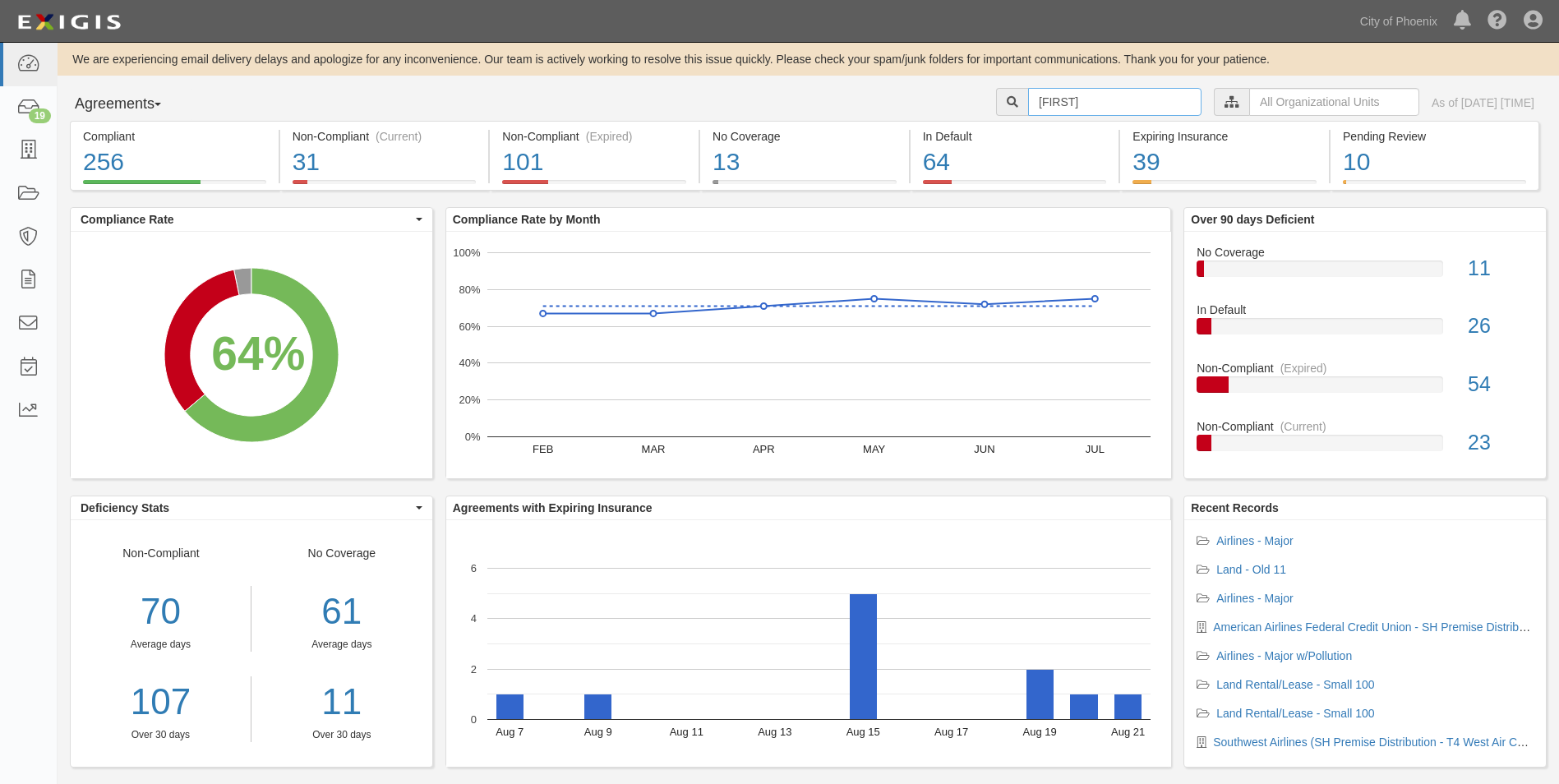 click on "[FIRST]" at bounding box center [1114, 102] 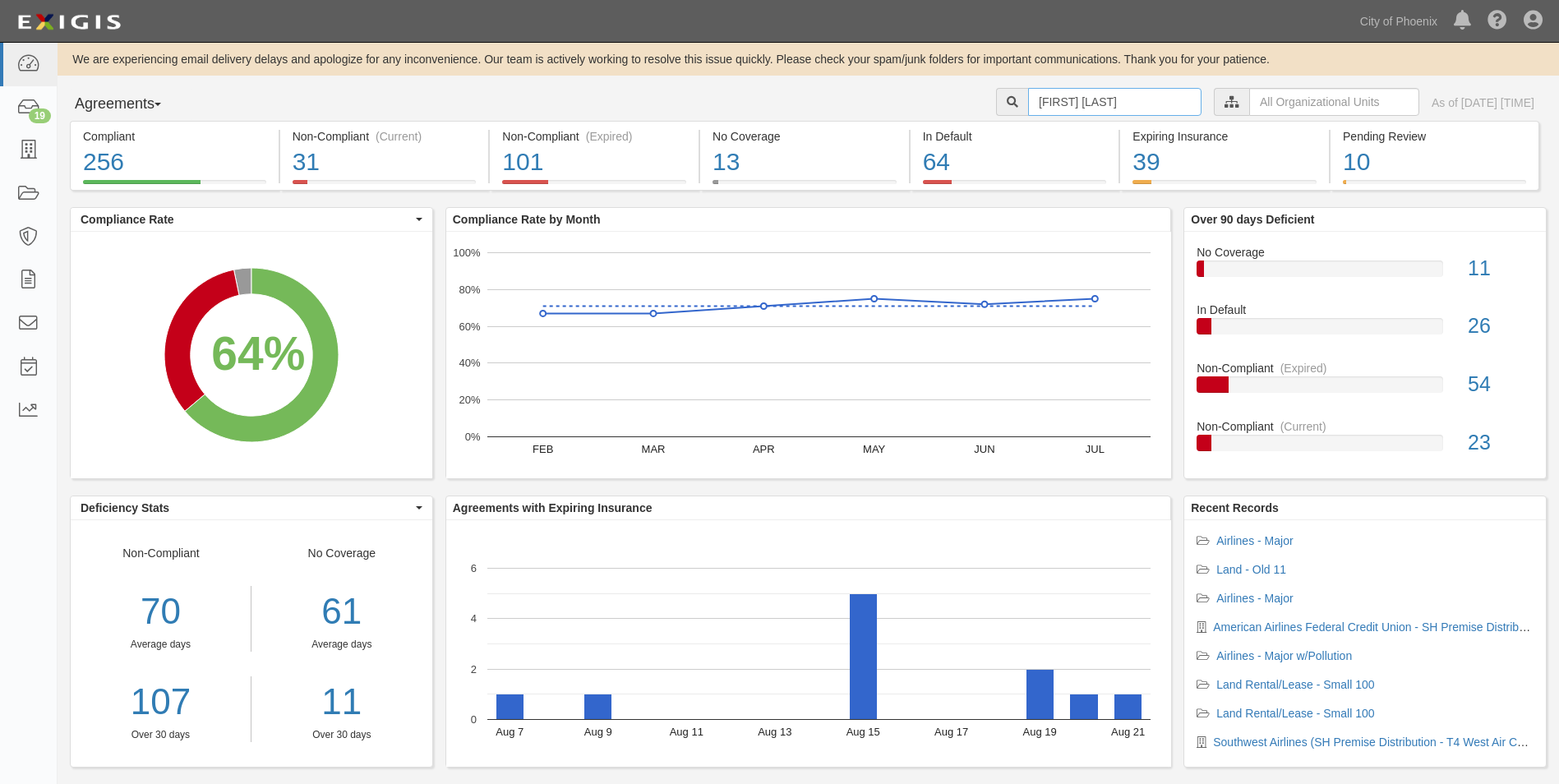 type on "[FIRST] [LAST]" 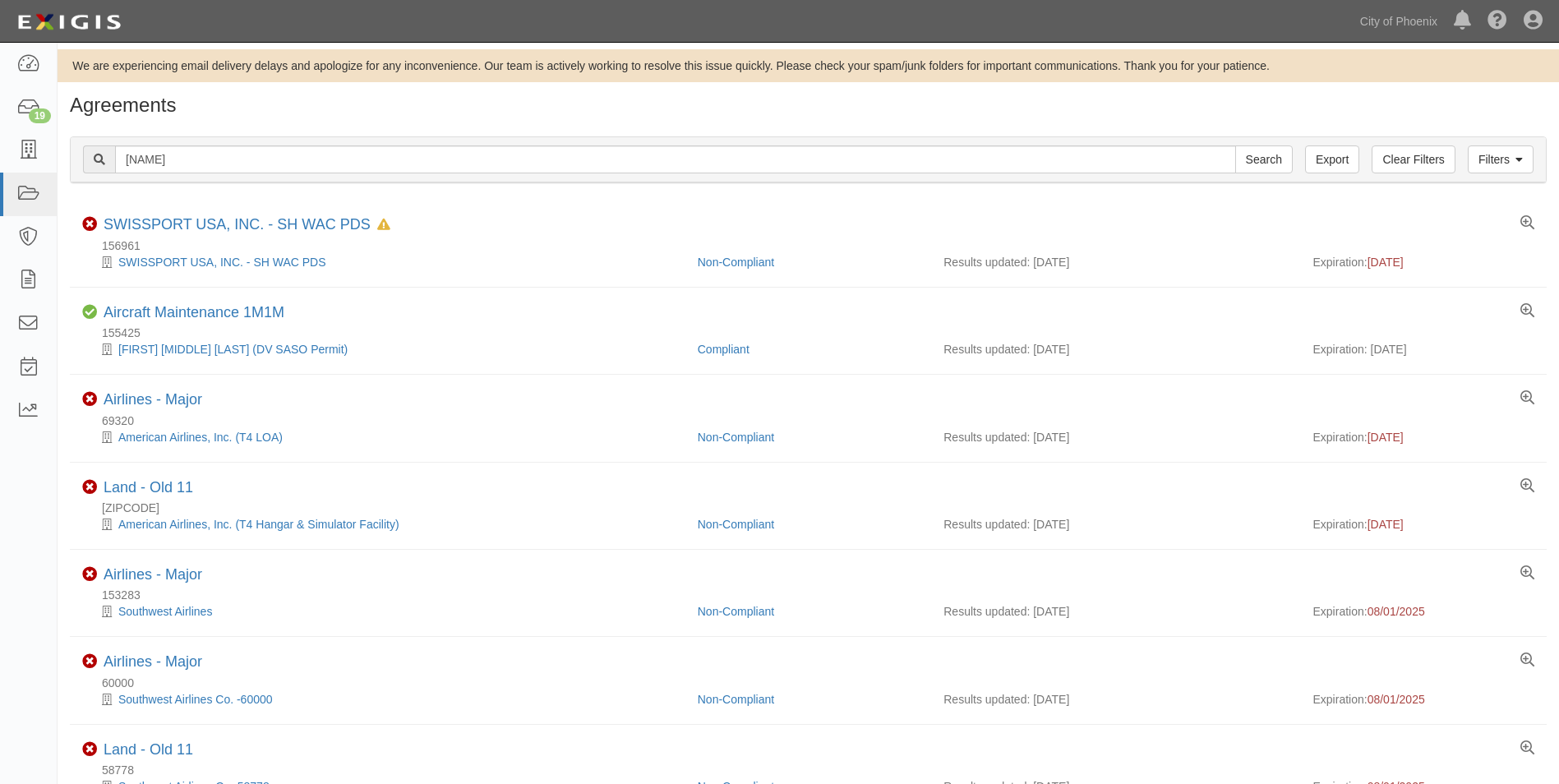 scroll, scrollTop: 0, scrollLeft: 0, axis: both 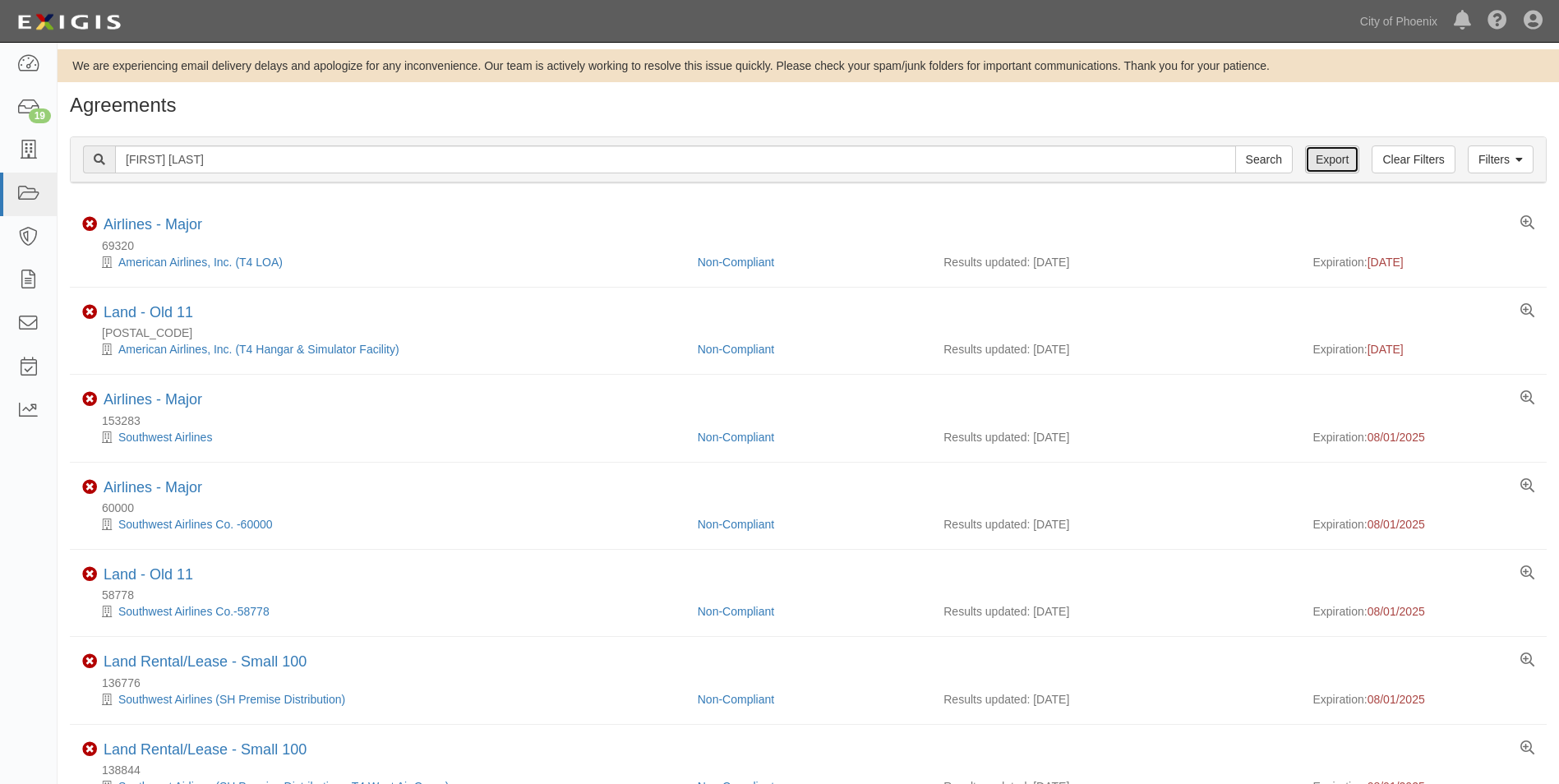 click on "Export" at bounding box center (1332, 159) 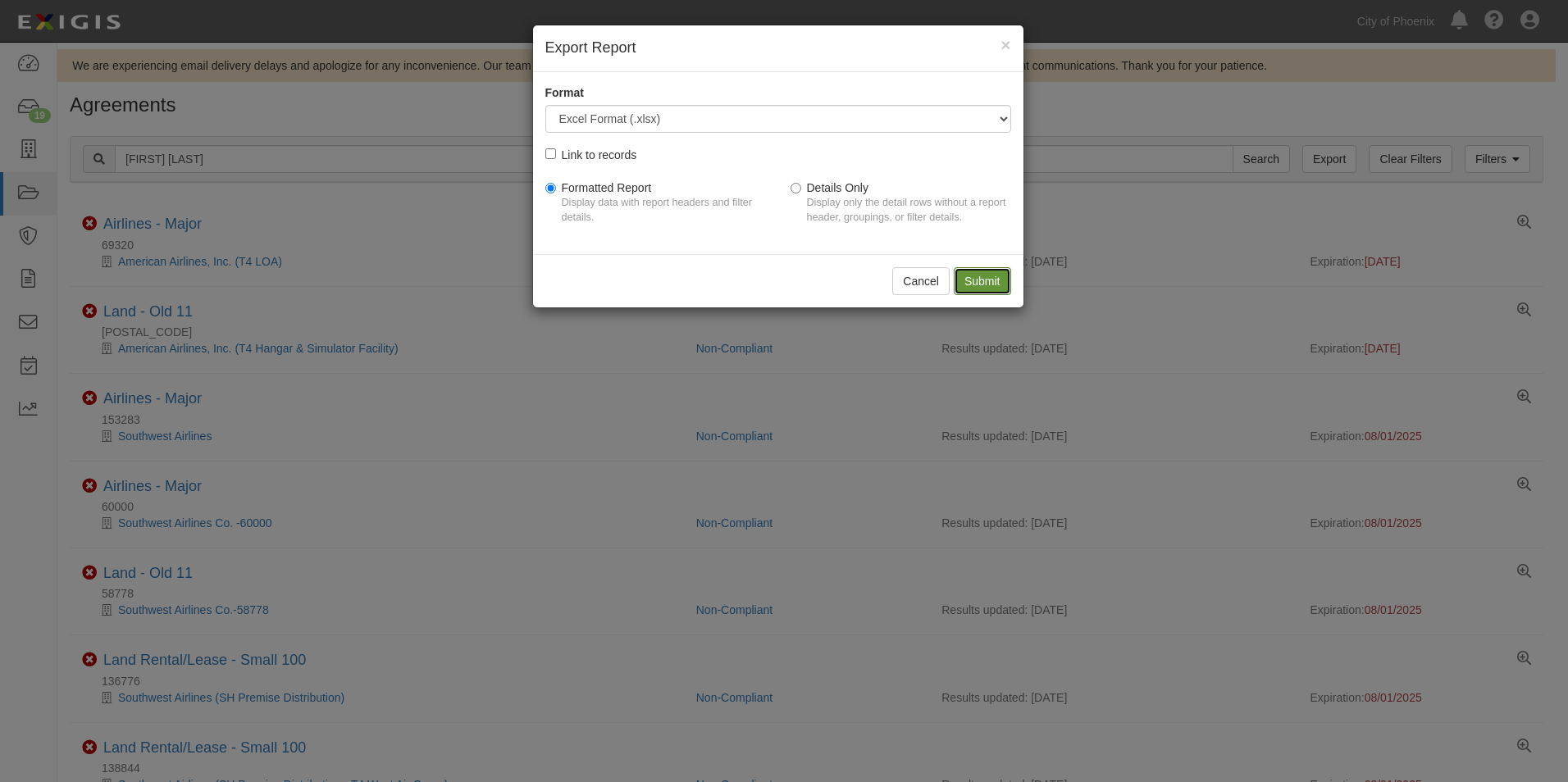 click on "Submit" at bounding box center [982, 281] 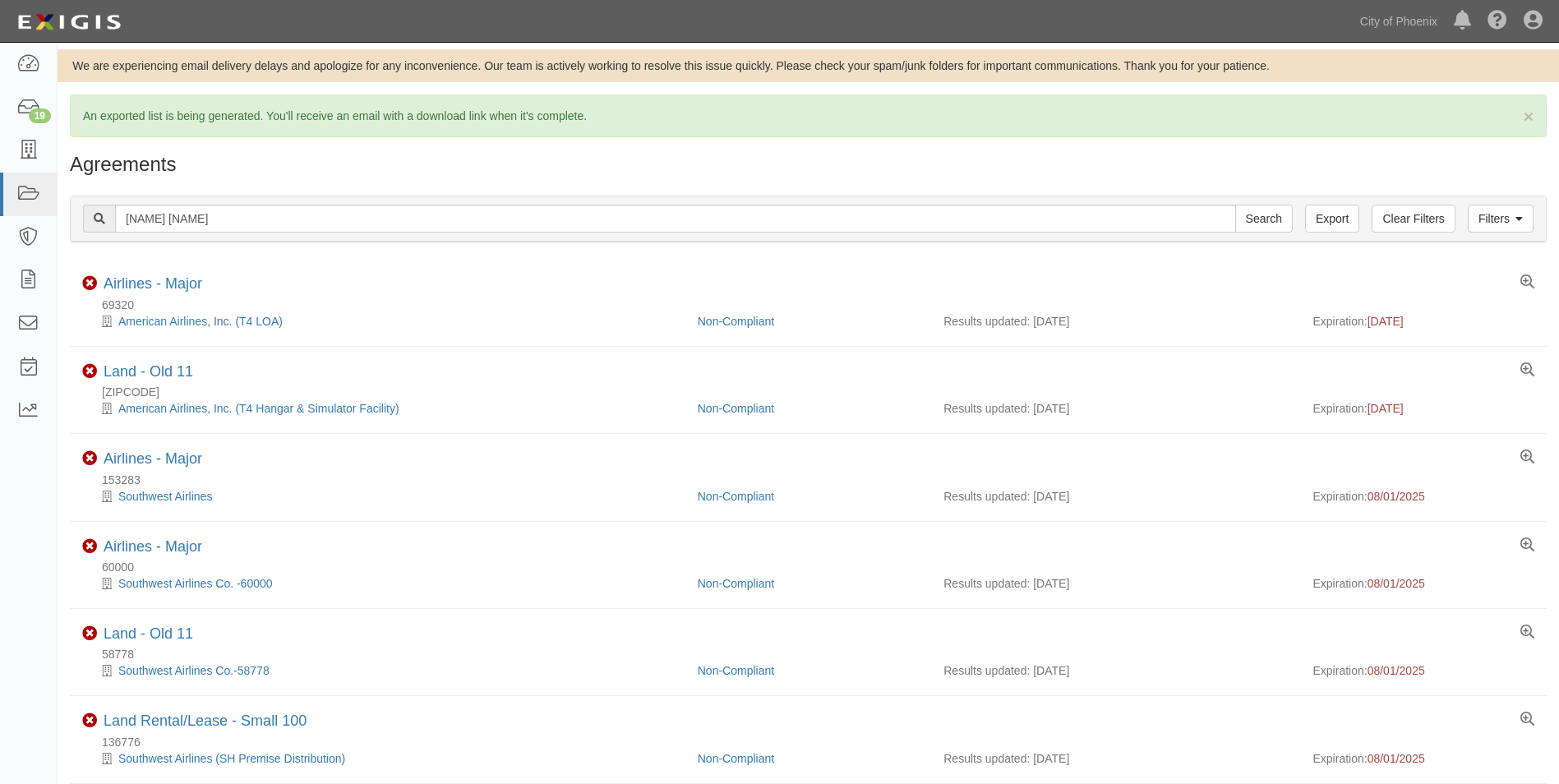 scroll, scrollTop: 0, scrollLeft: 0, axis: both 